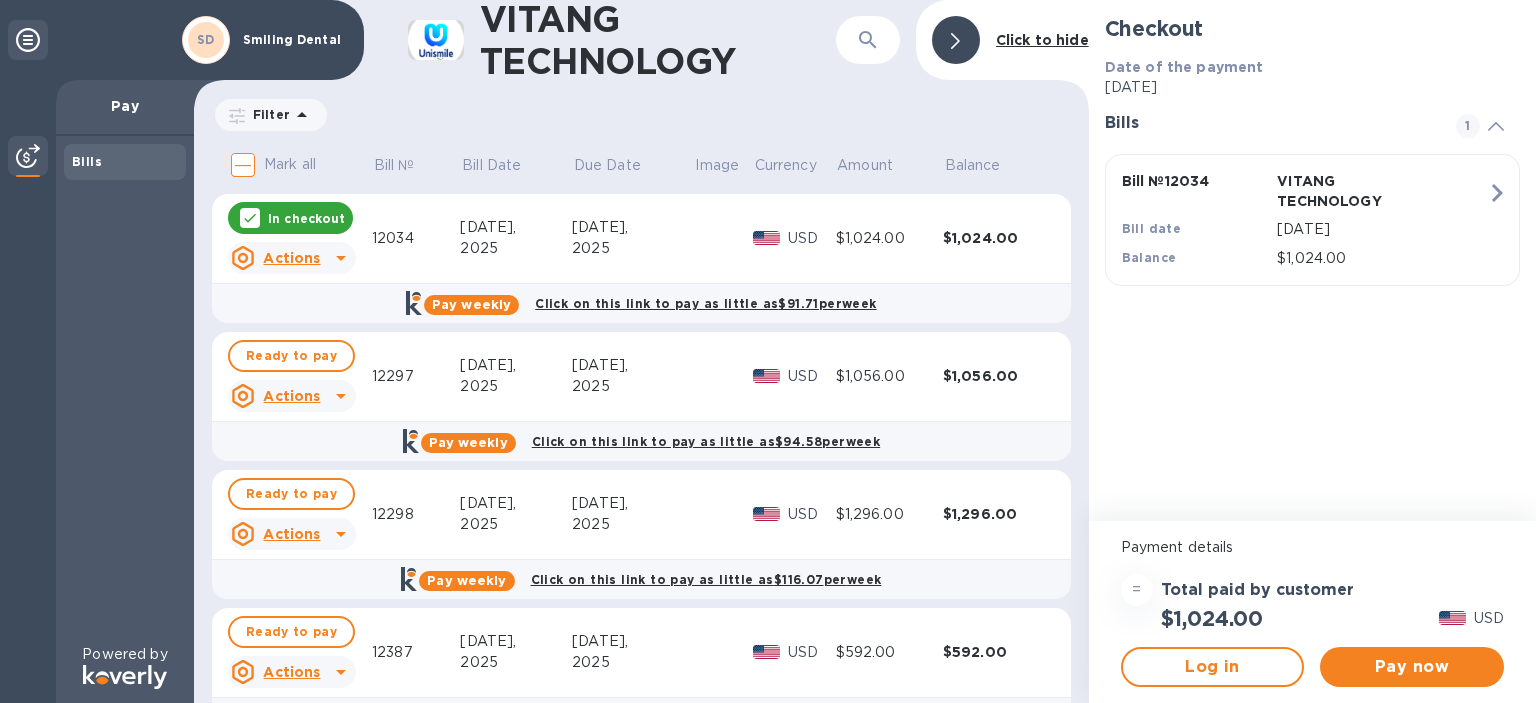 scroll, scrollTop: 0, scrollLeft: 0, axis: both 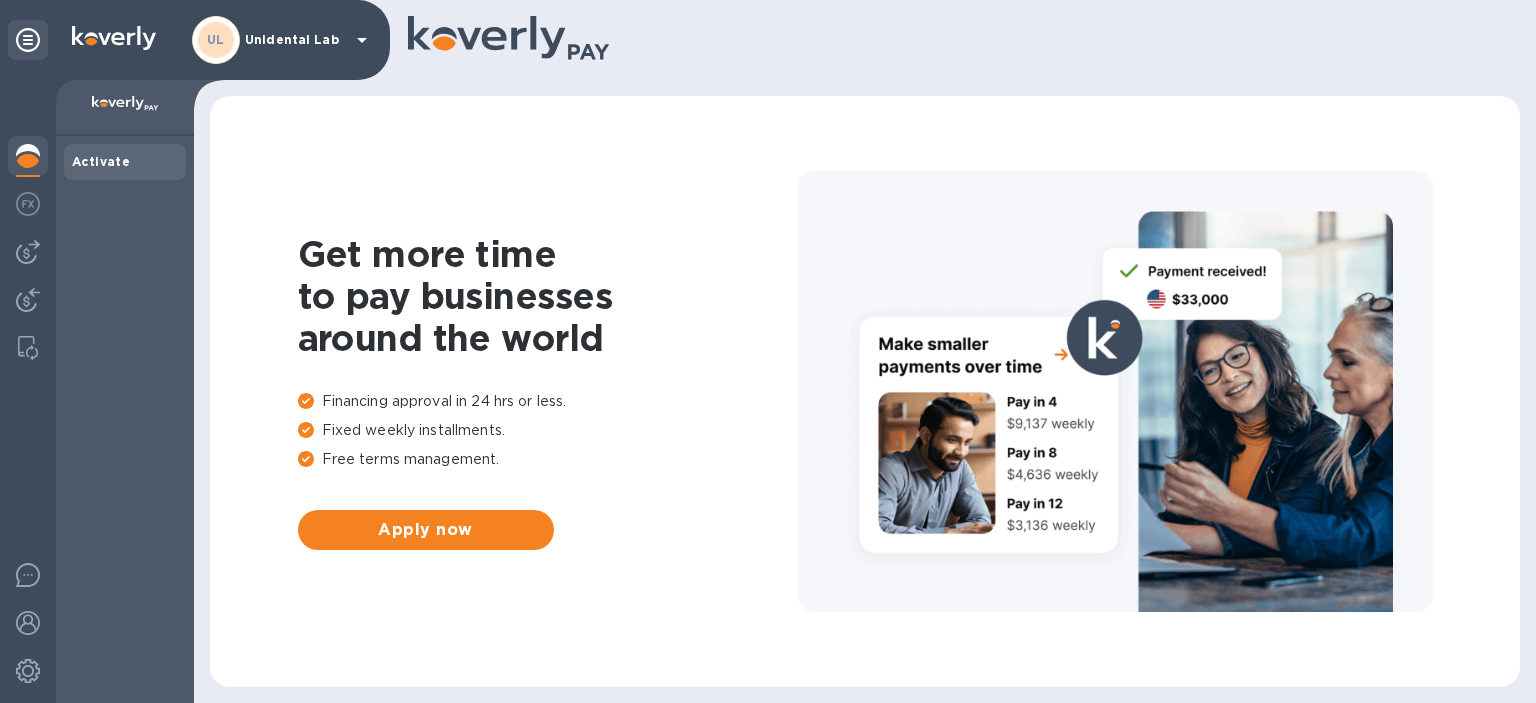click on "Unidental Lab" at bounding box center [295, 40] 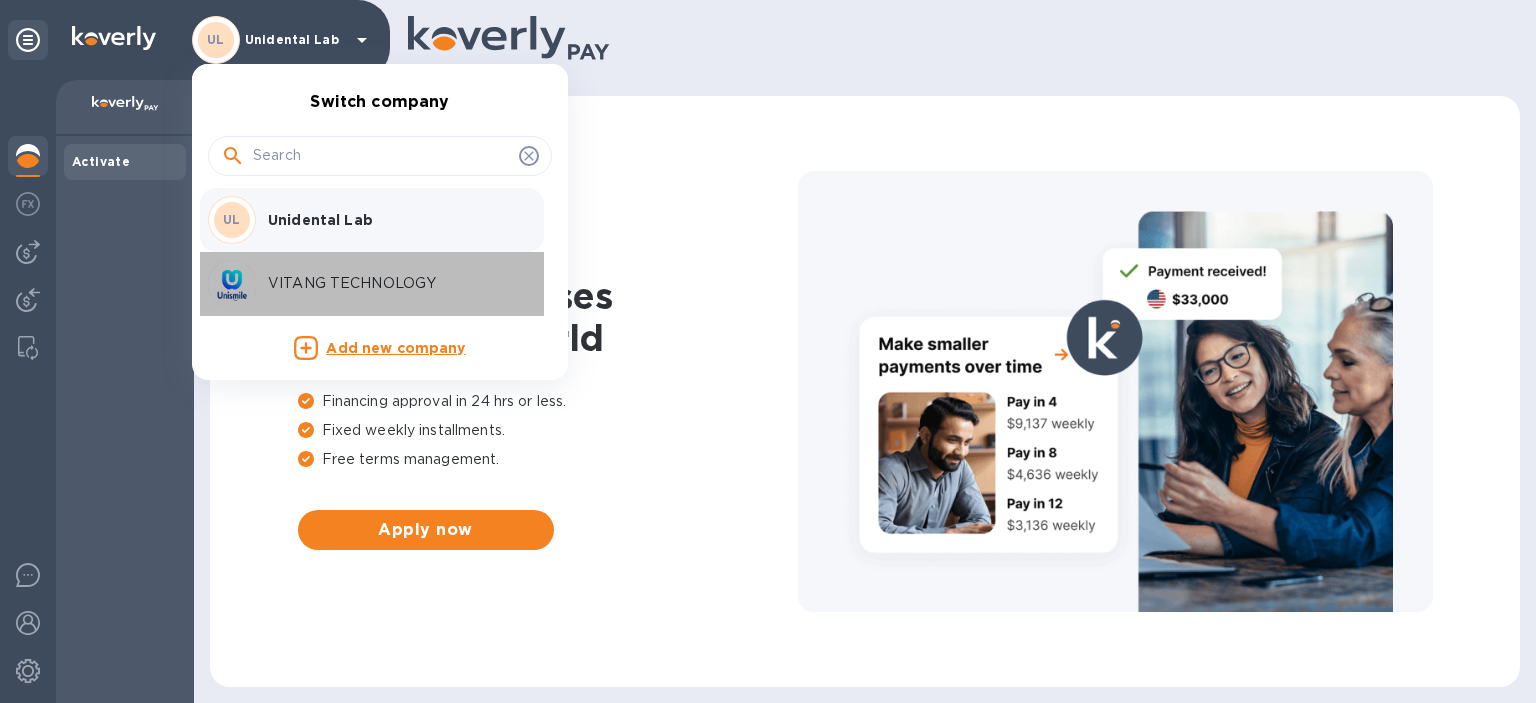 click on "VITANG TECHNOLOGY" at bounding box center [394, 283] 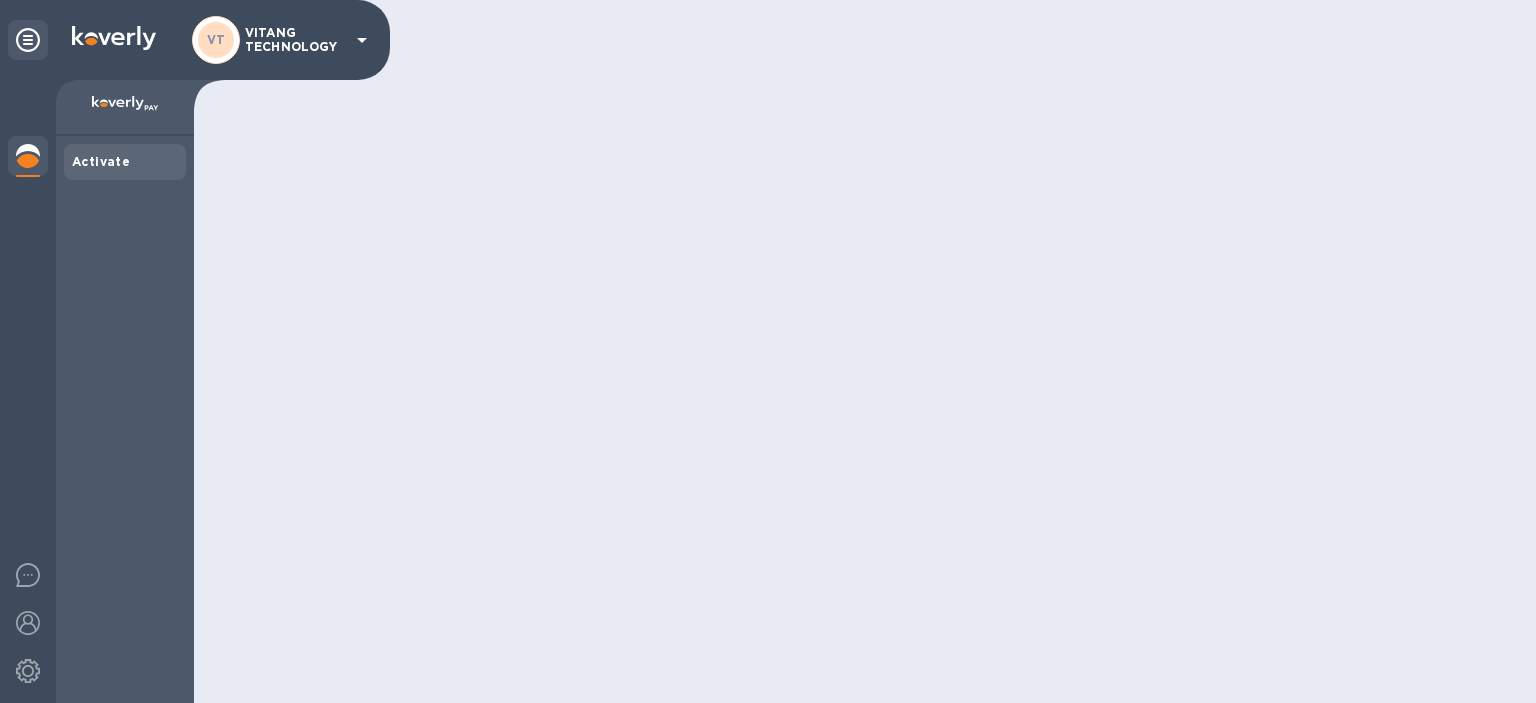 scroll, scrollTop: 0, scrollLeft: 0, axis: both 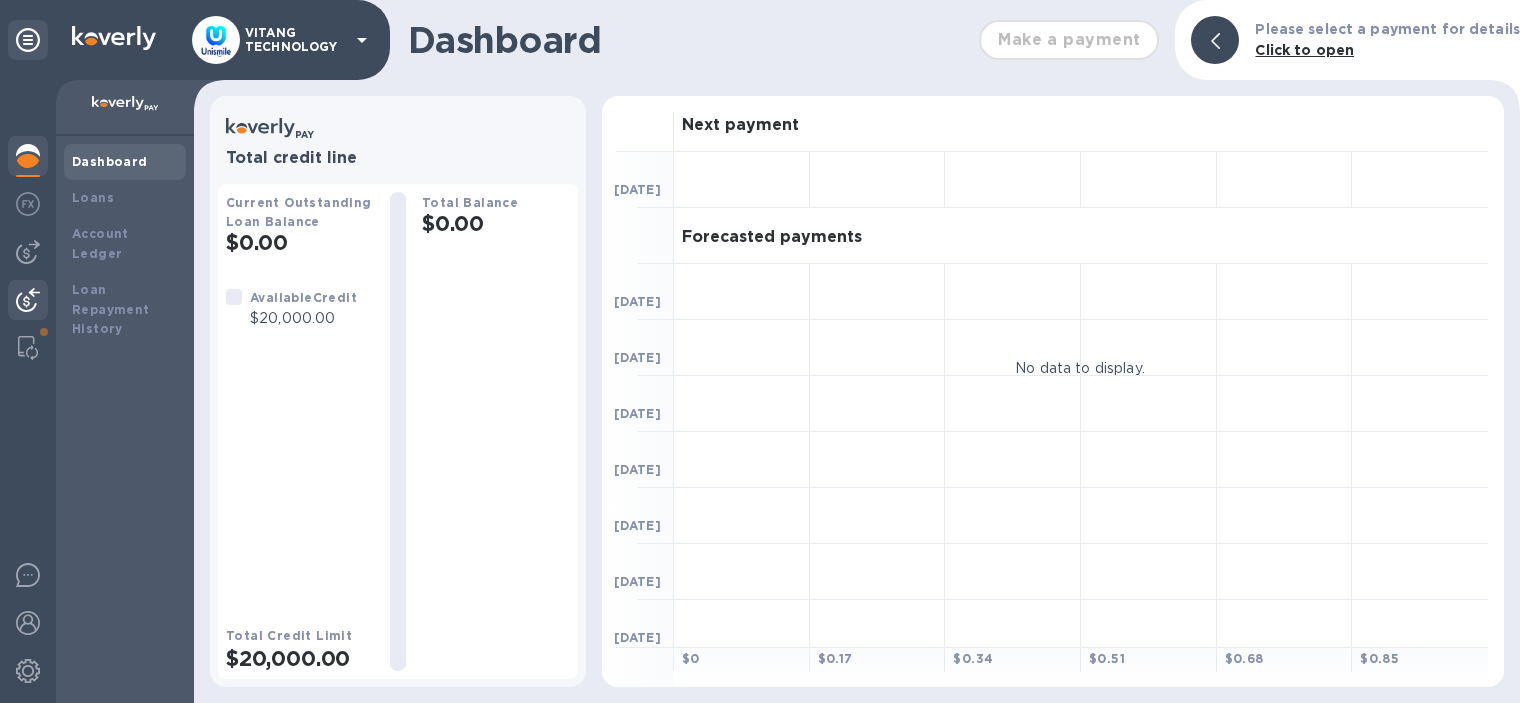 click at bounding box center (28, 302) 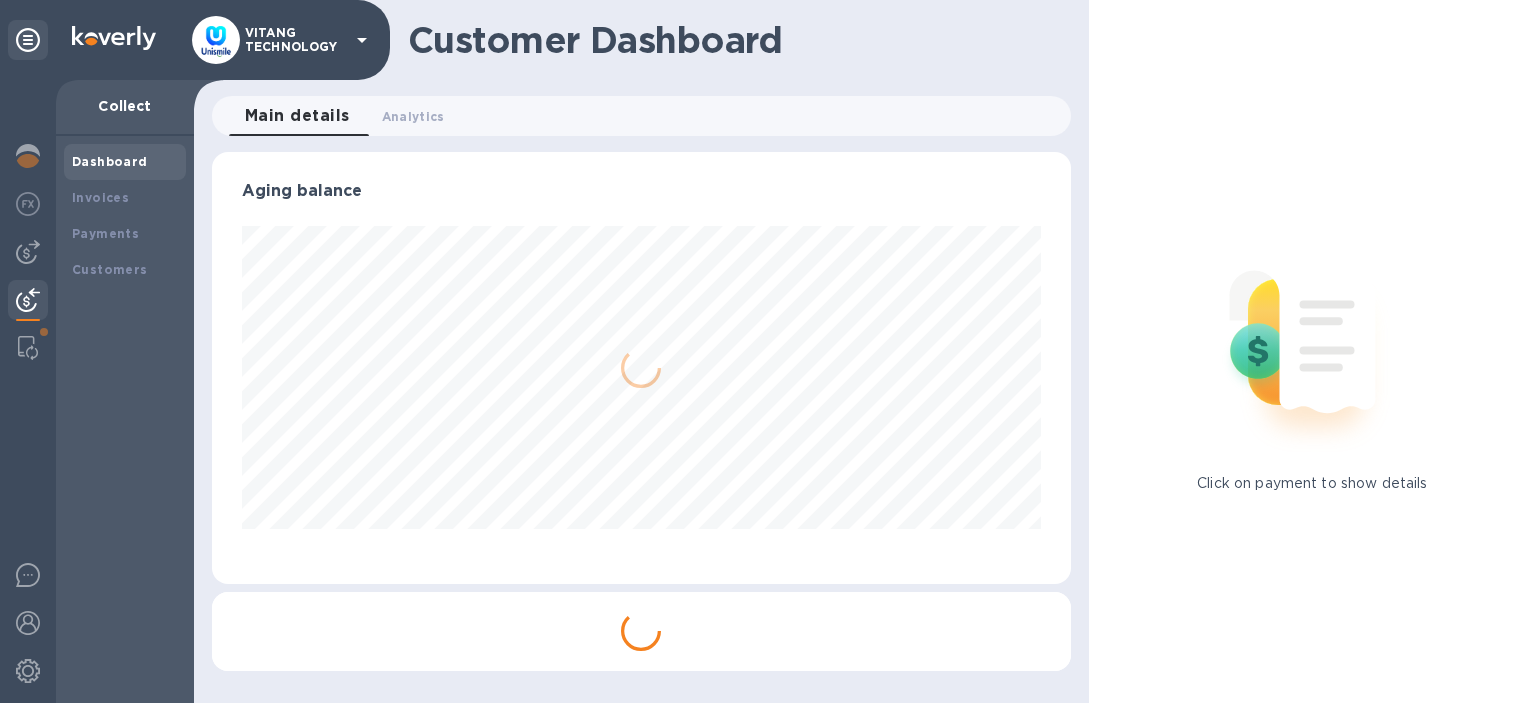 scroll, scrollTop: 999568, scrollLeft: 999142, axis: both 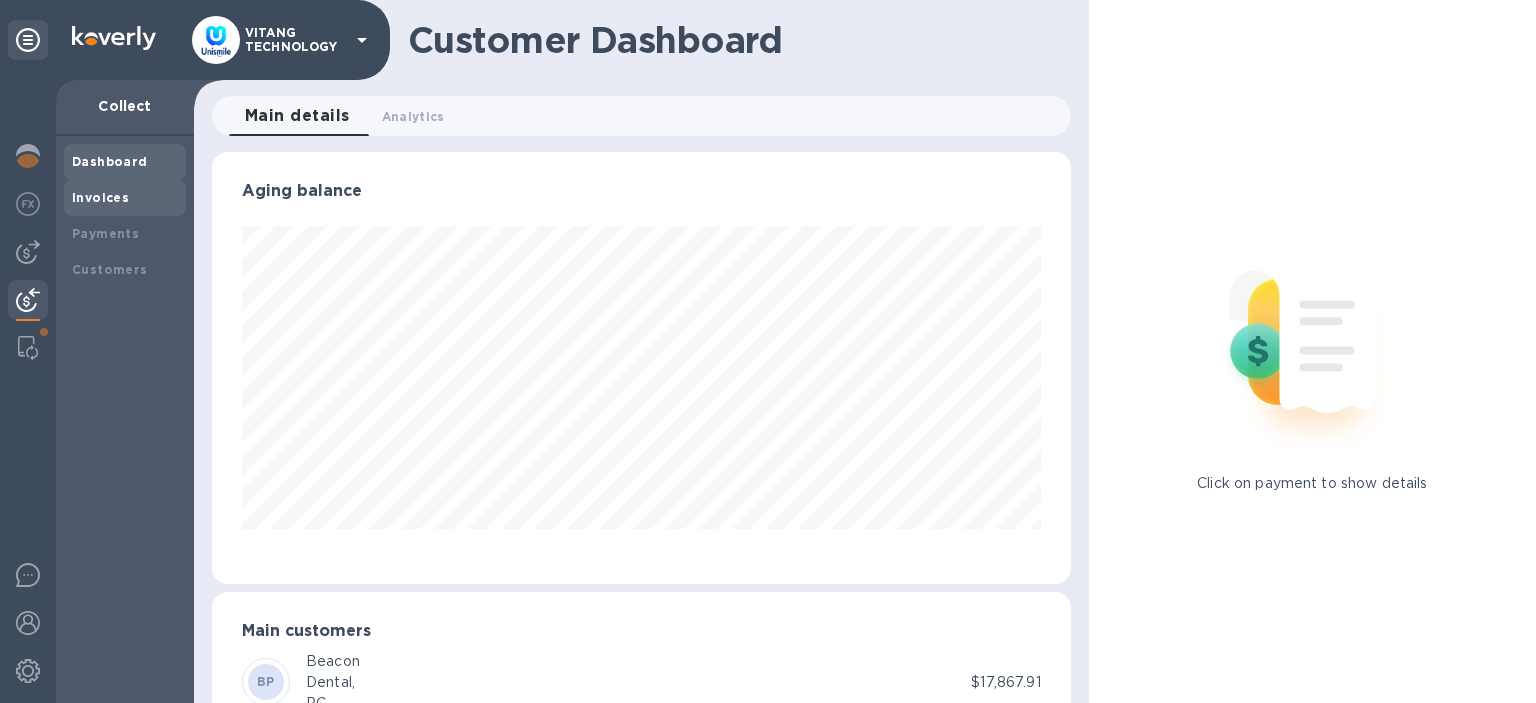 click on "Invoices" at bounding box center [125, 198] 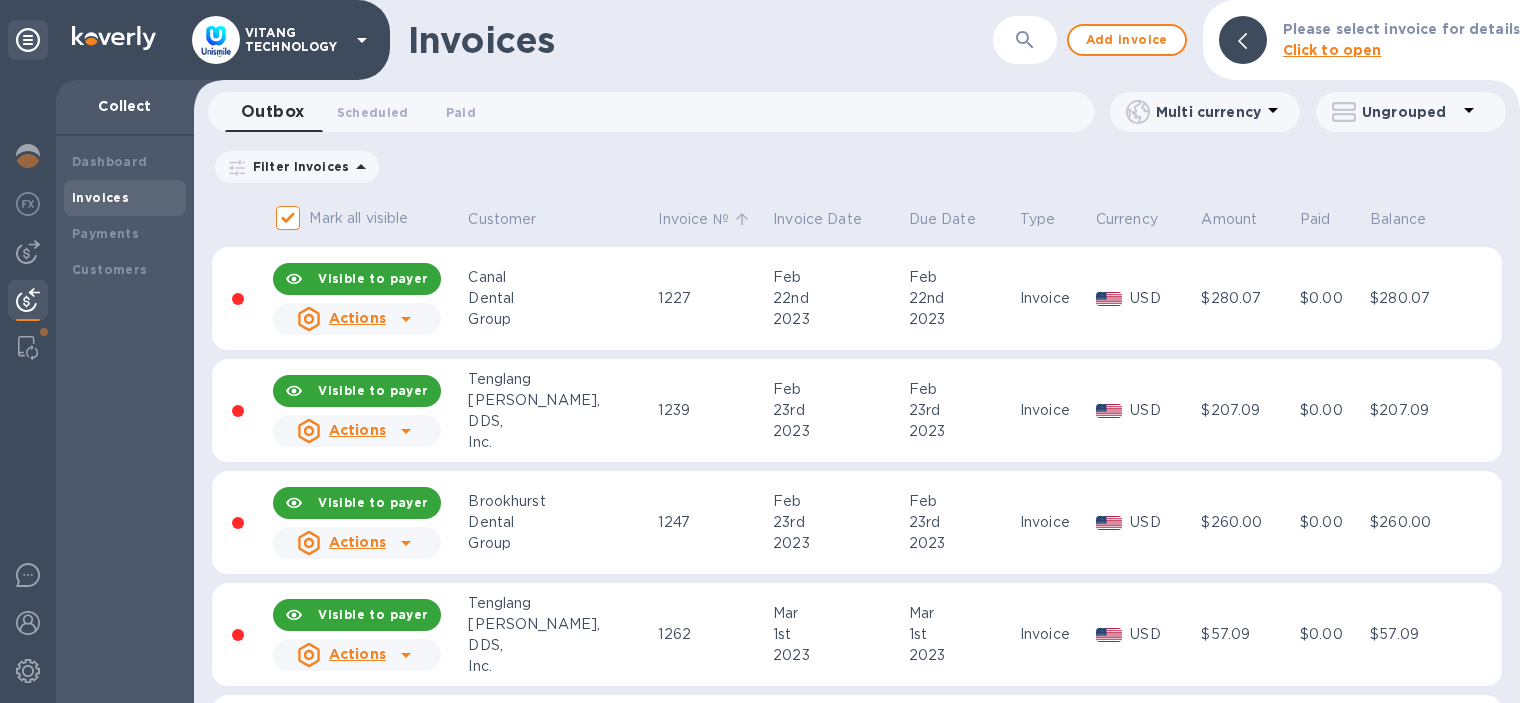 click on "Invoice №" at bounding box center (693, 219) 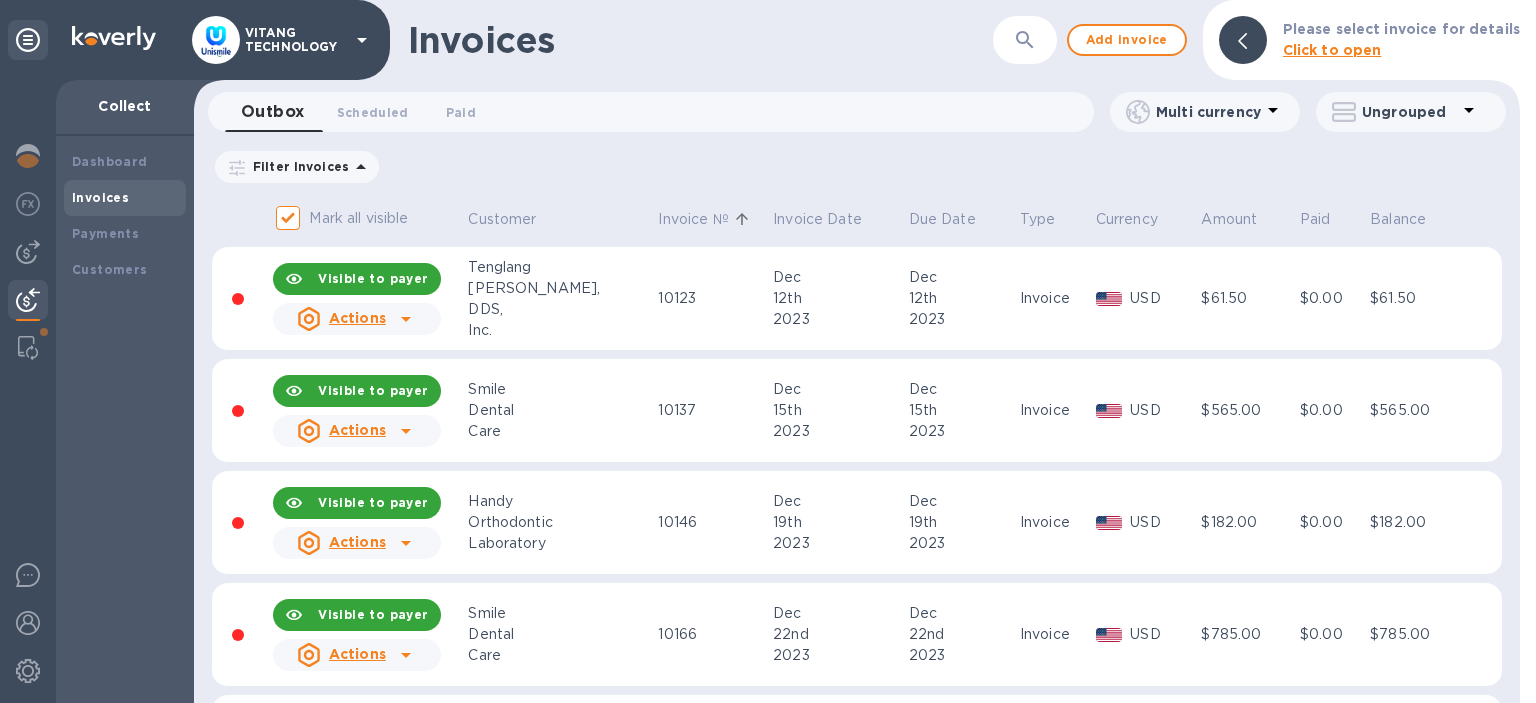 click on "Invoice №" at bounding box center [693, 219] 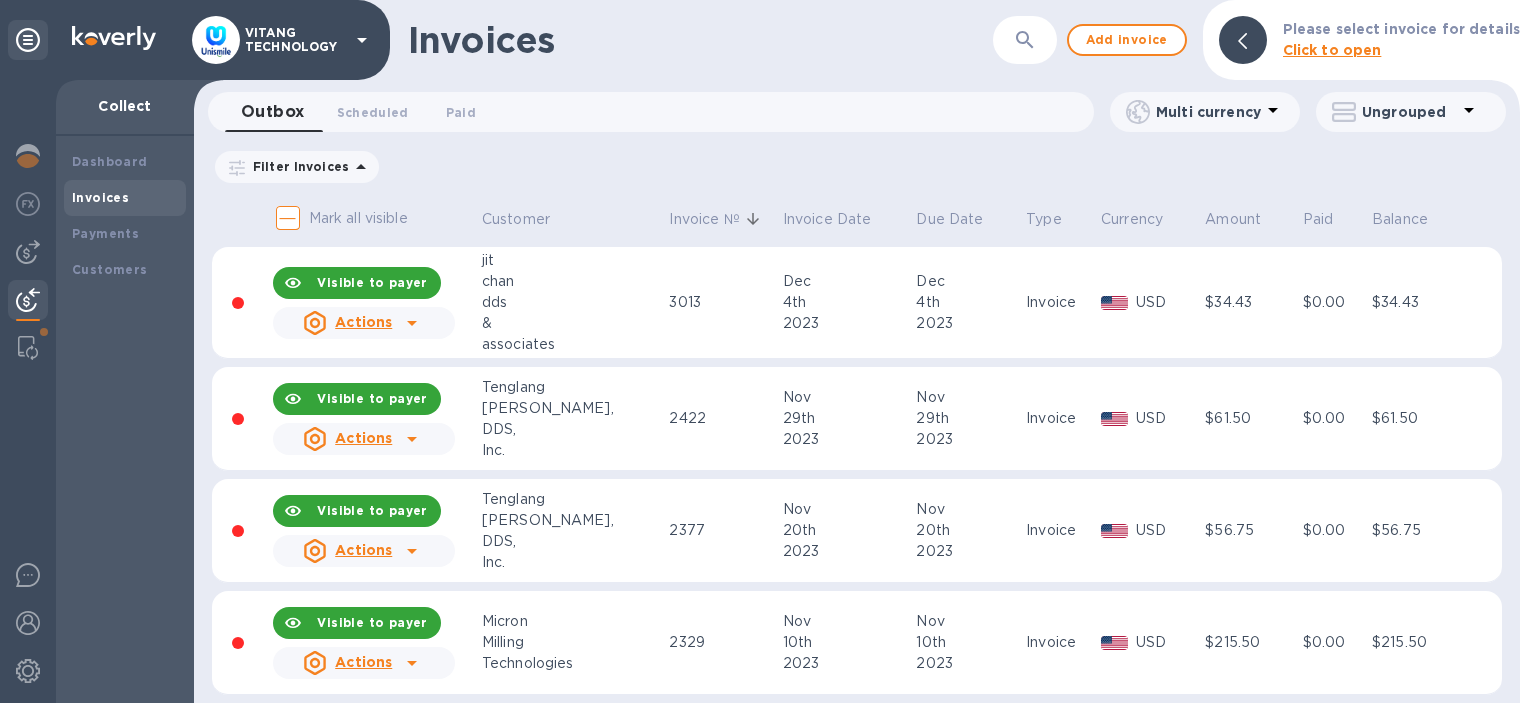 click on "Invoice №" at bounding box center (722, 220) 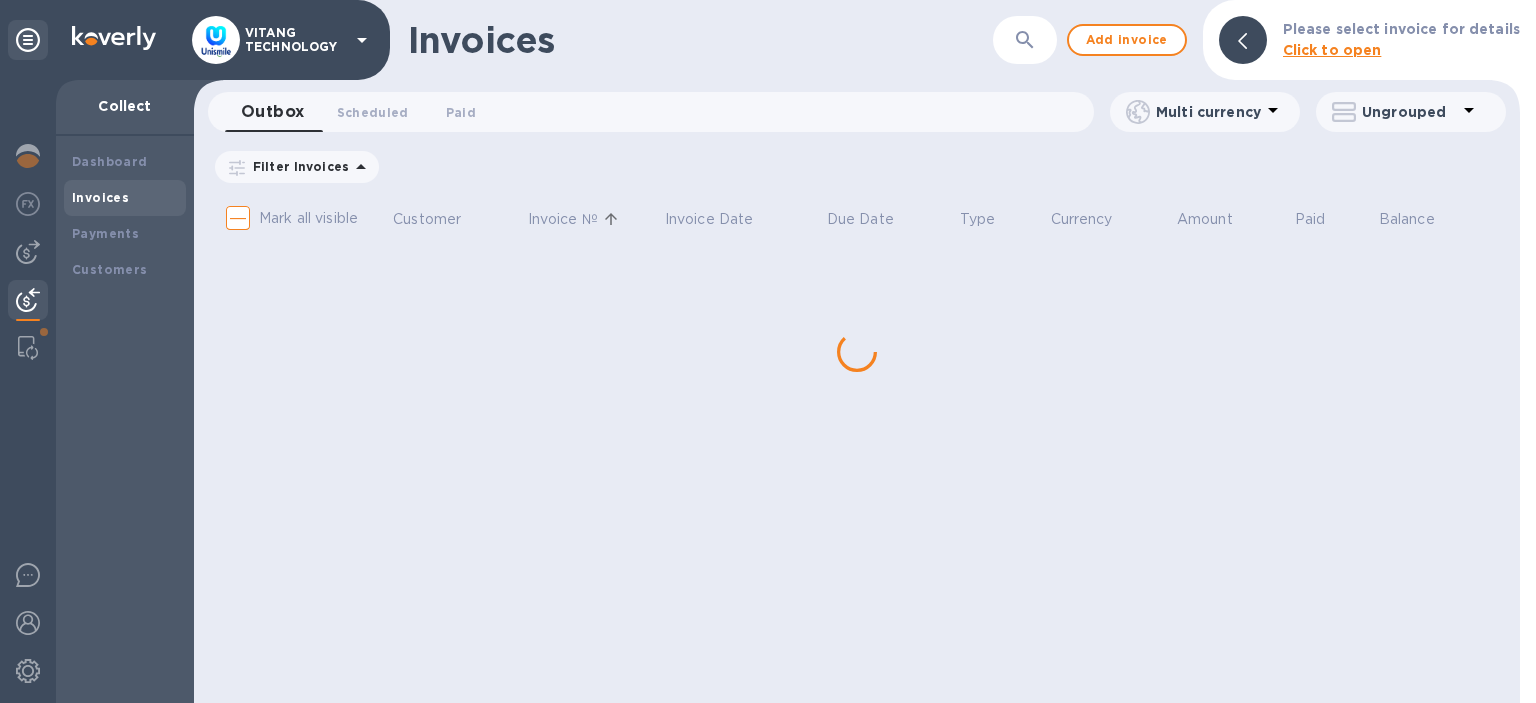 checkbox on "true" 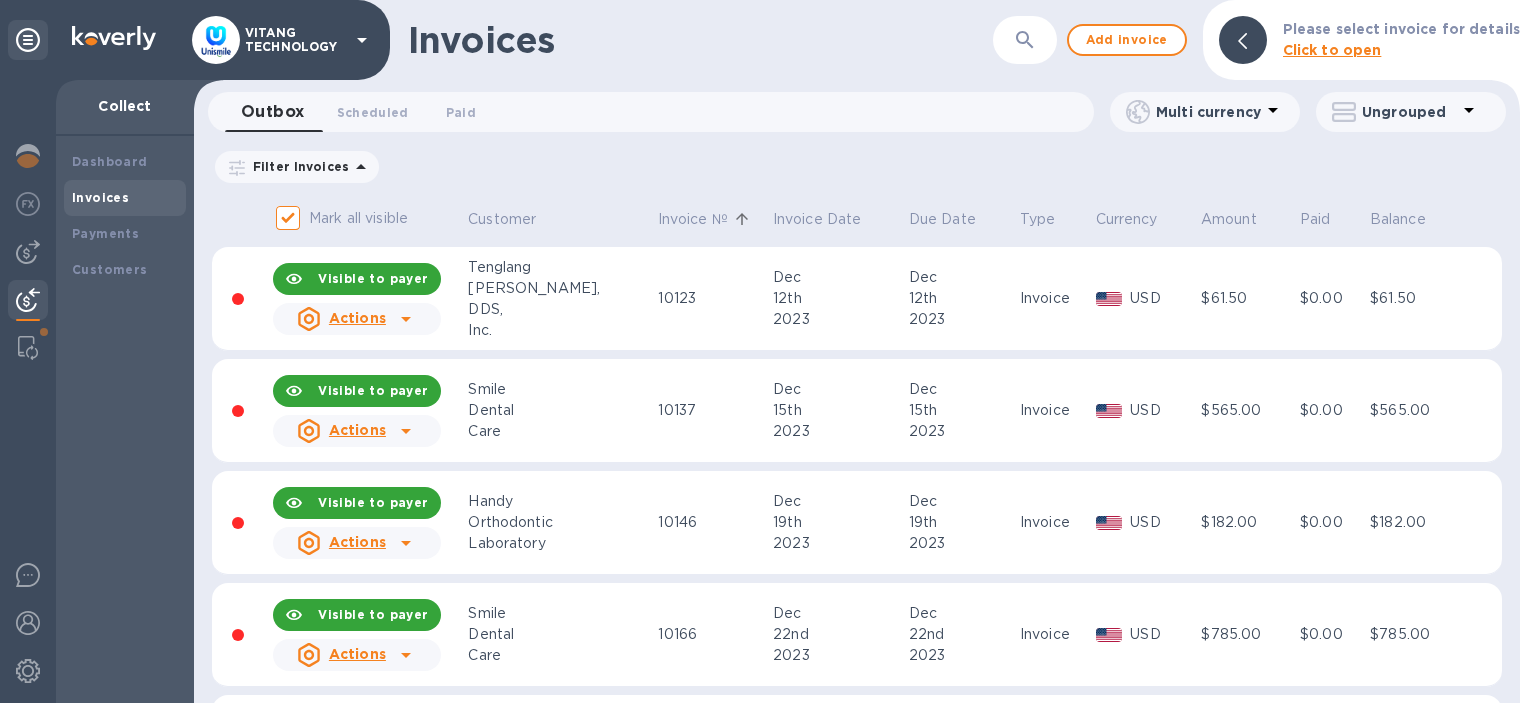 click 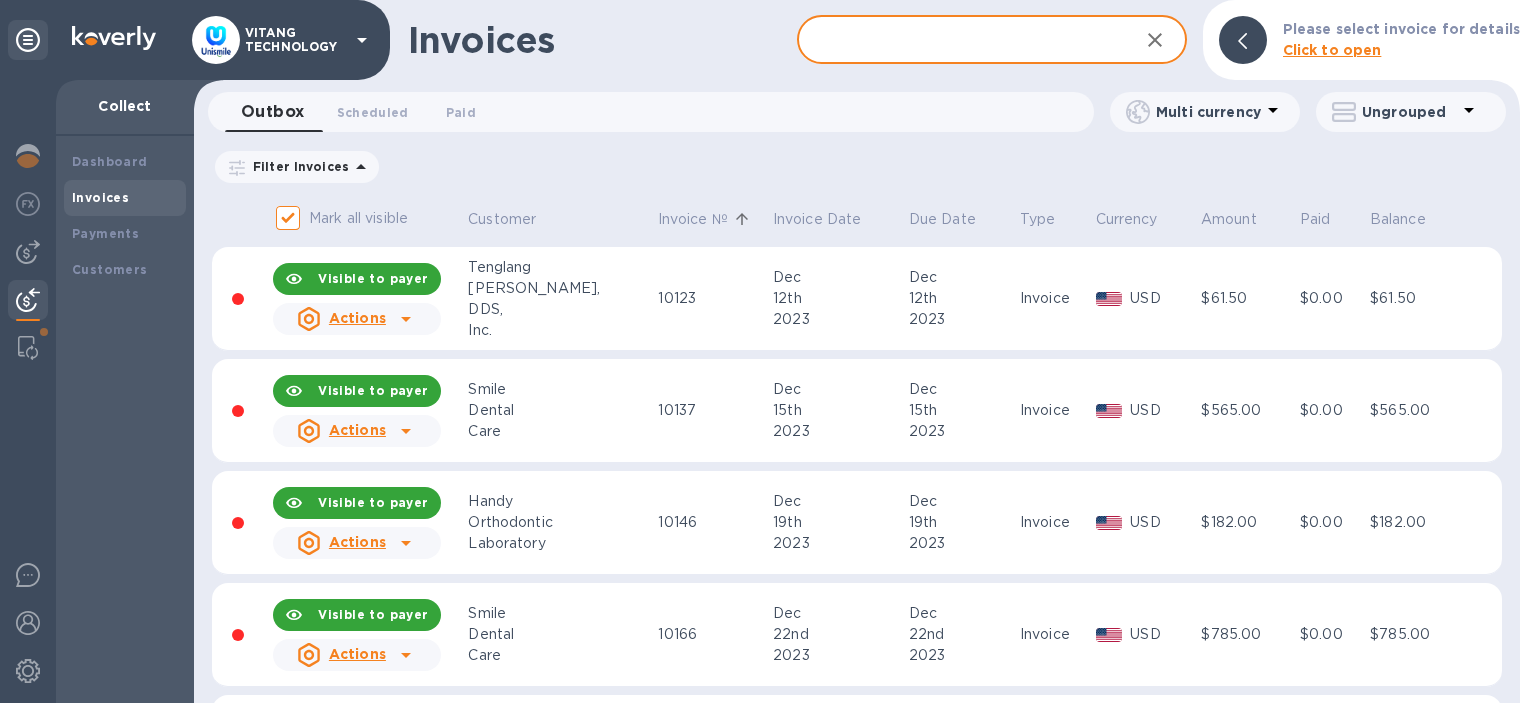 click at bounding box center [959, 40] 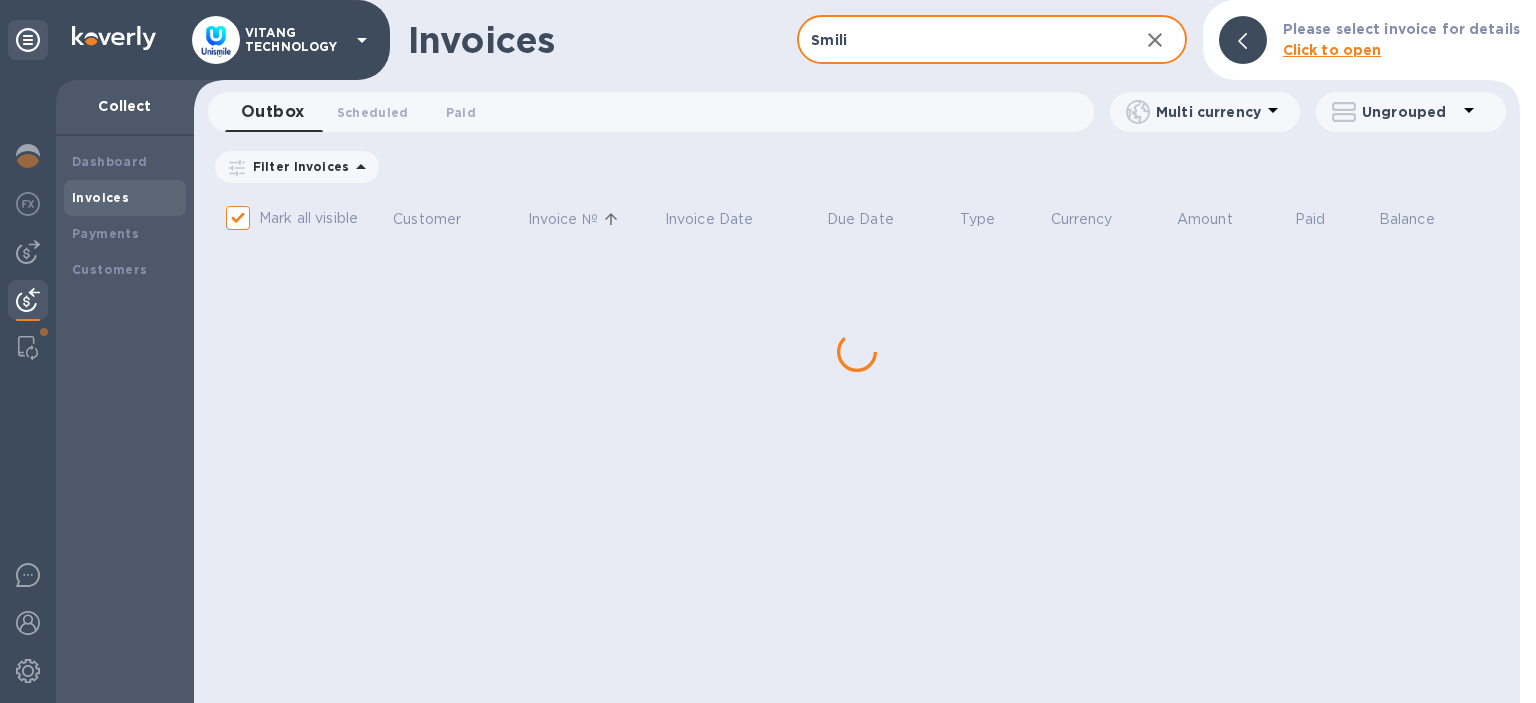 type on "Smilin" 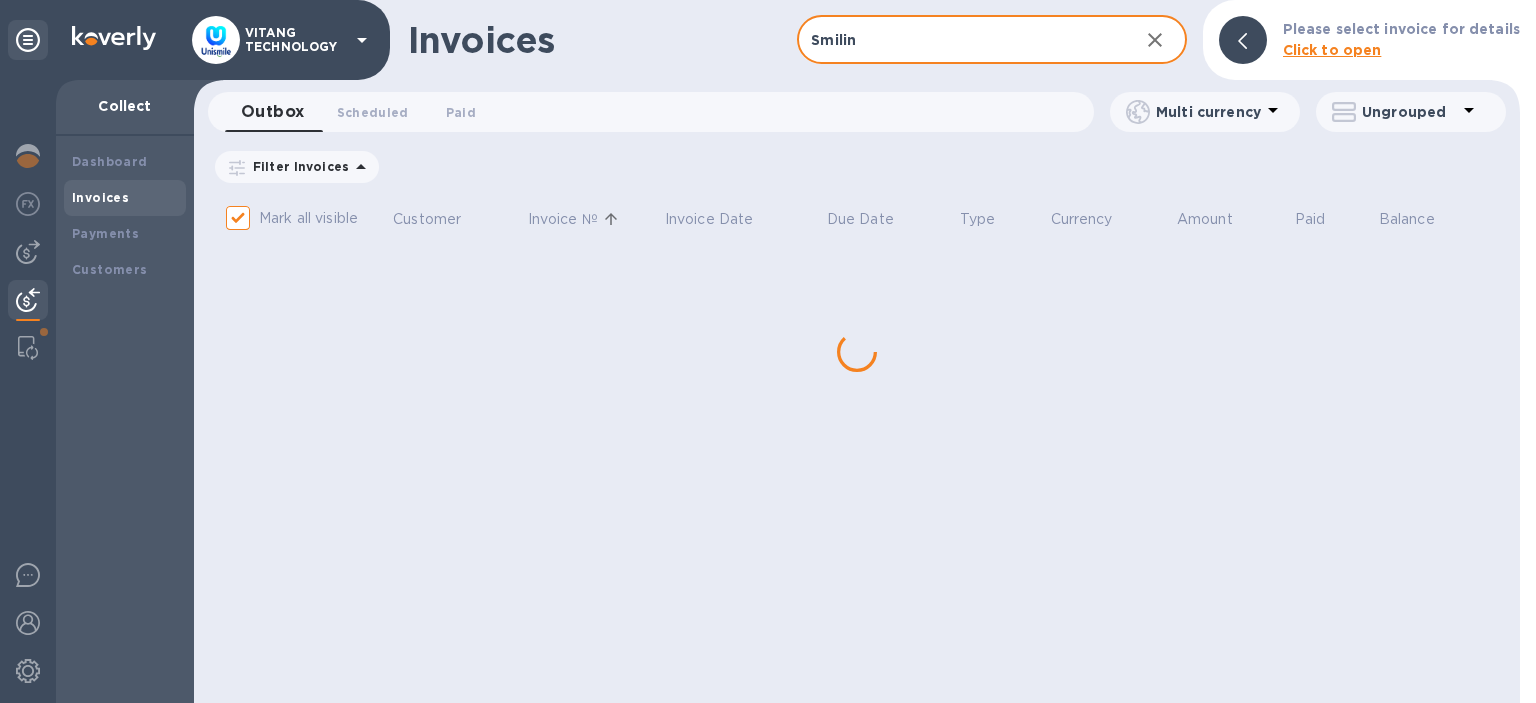checkbox on "false" 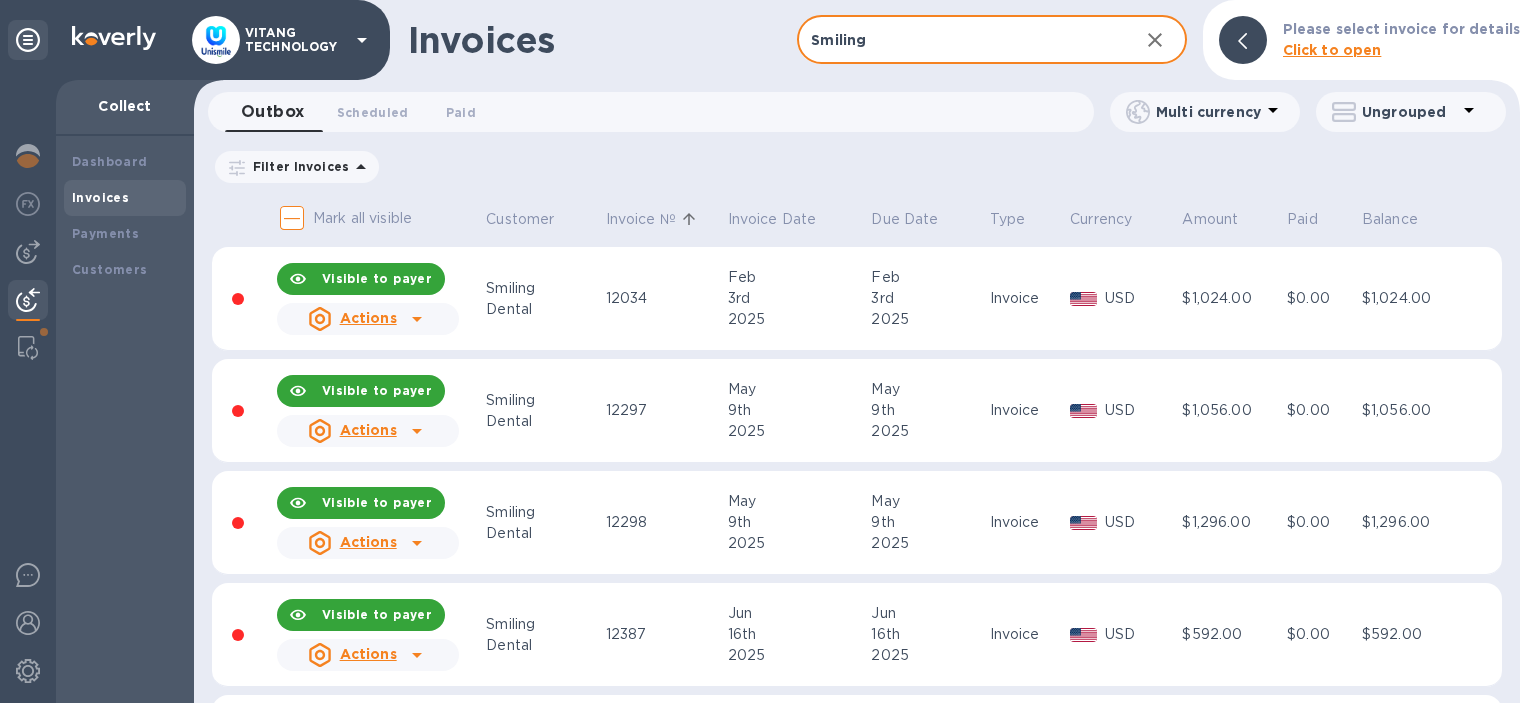 type on "Smiling" 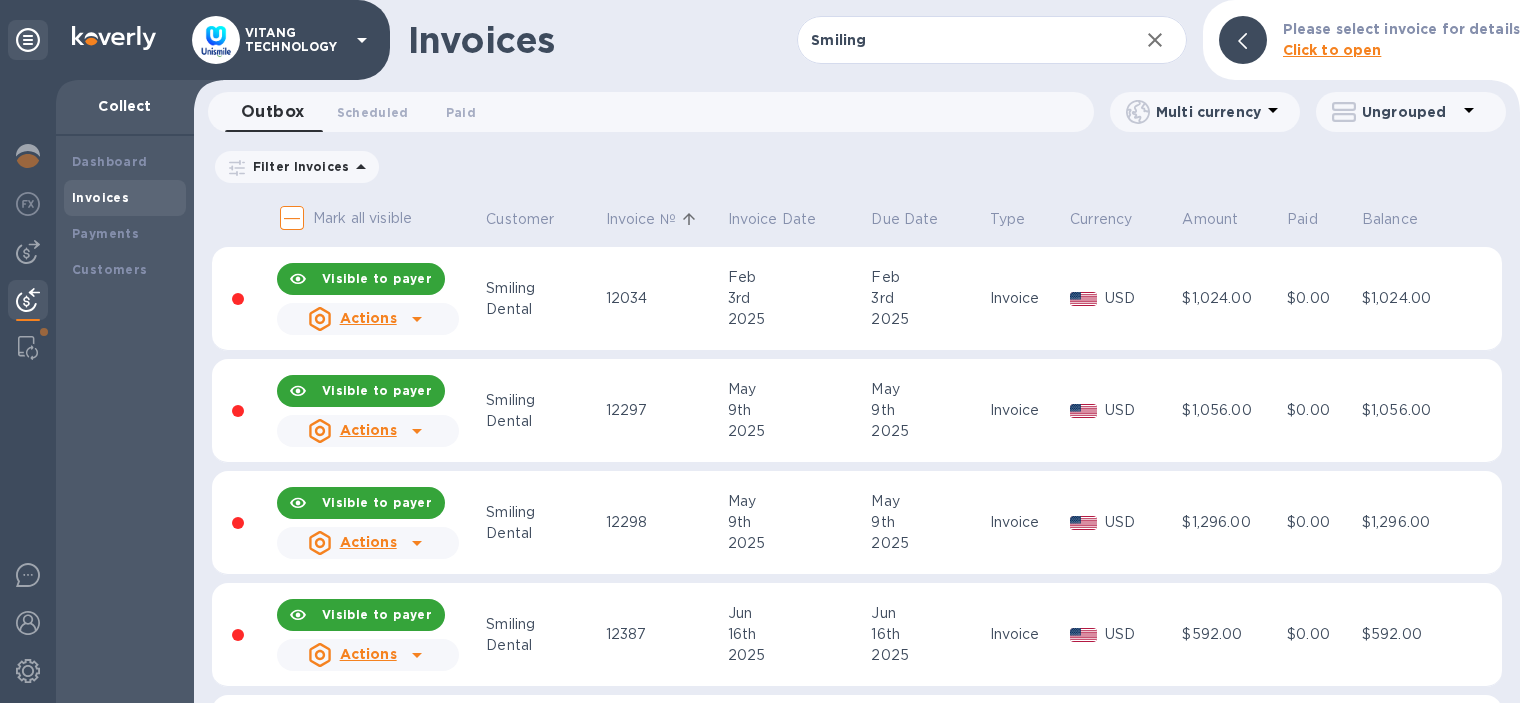 click on "Filter Invoices Amount   Paid   Balance" at bounding box center [857, 167] 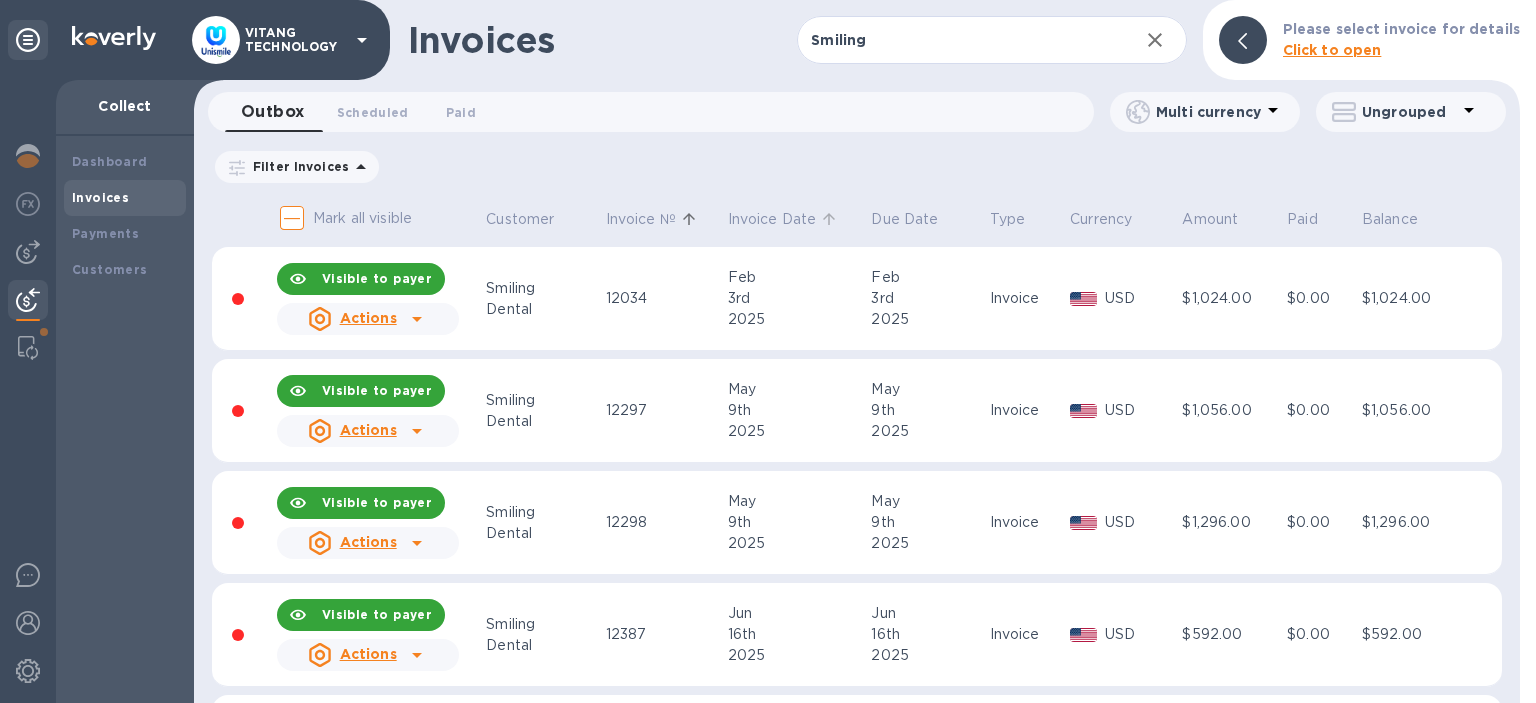 drag, startPoint x: 748, startPoint y: 234, endPoint x: 760, endPoint y: 218, distance: 20 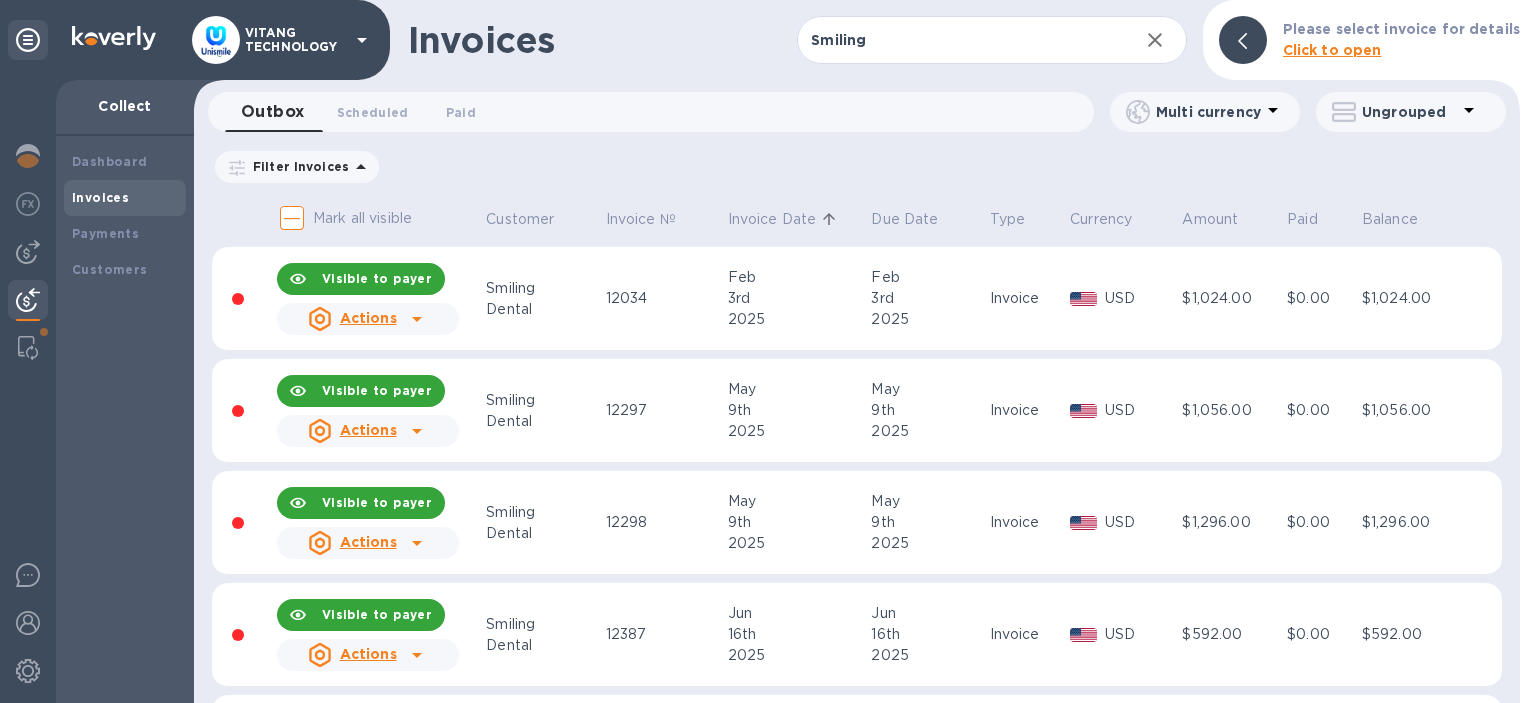 click on "Invoice Date" at bounding box center [772, 219] 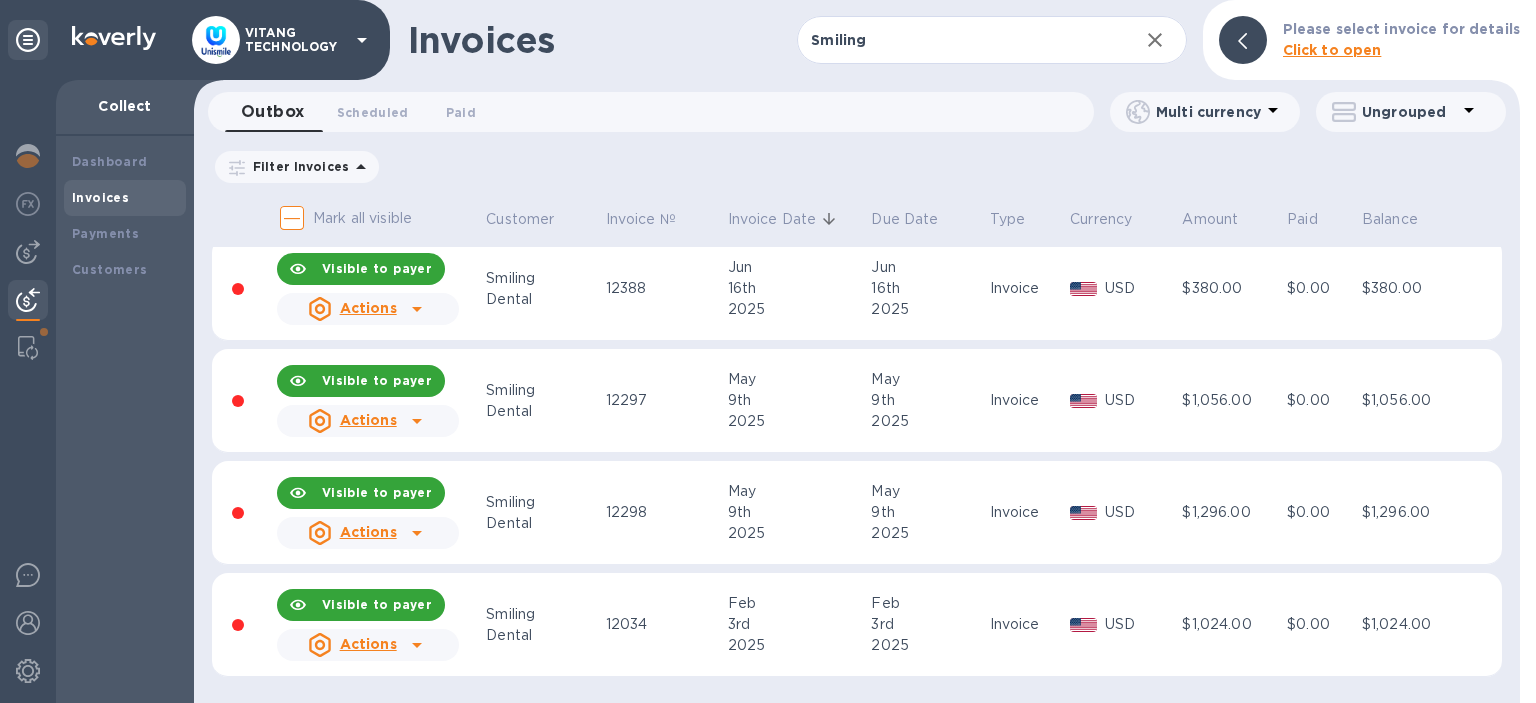 scroll, scrollTop: 0, scrollLeft: 0, axis: both 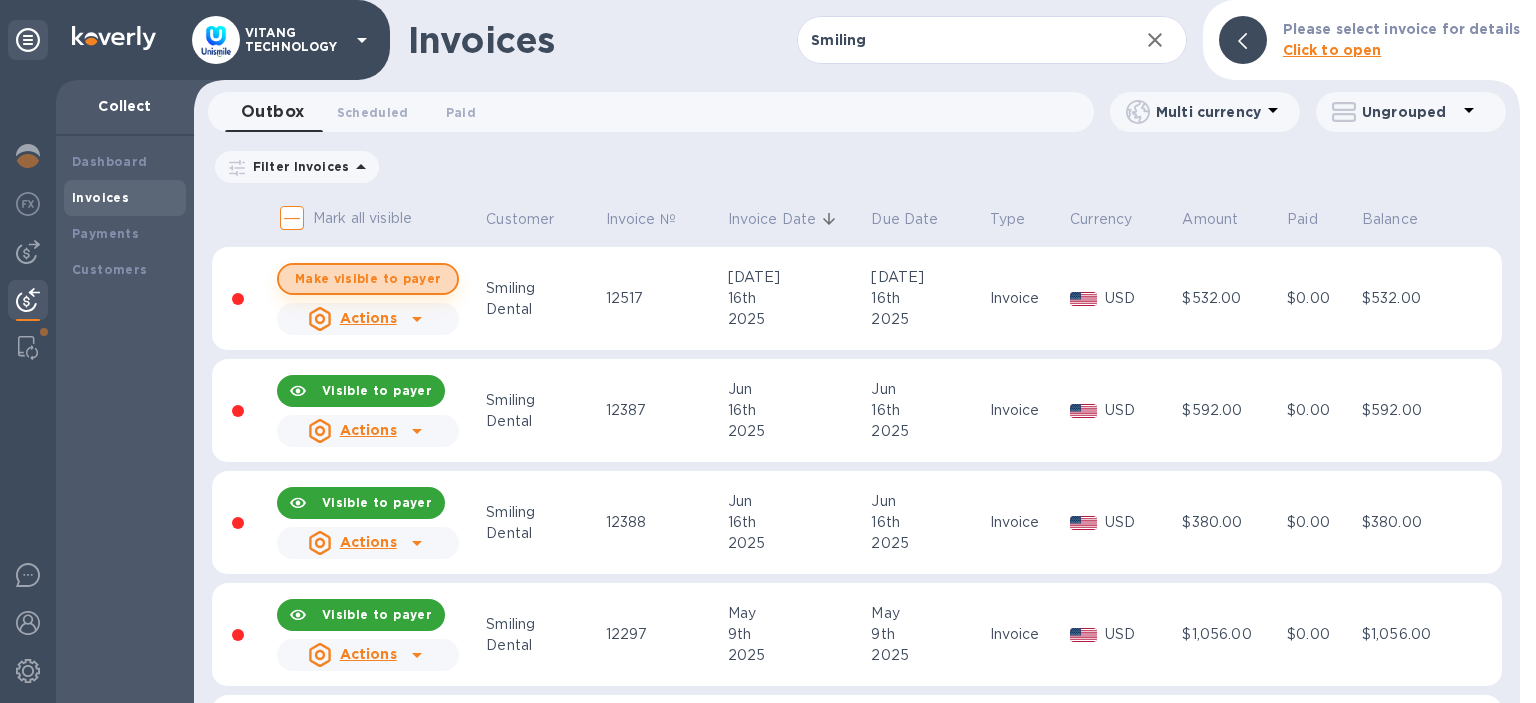 click on "Make visible to payer" at bounding box center (368, 279) 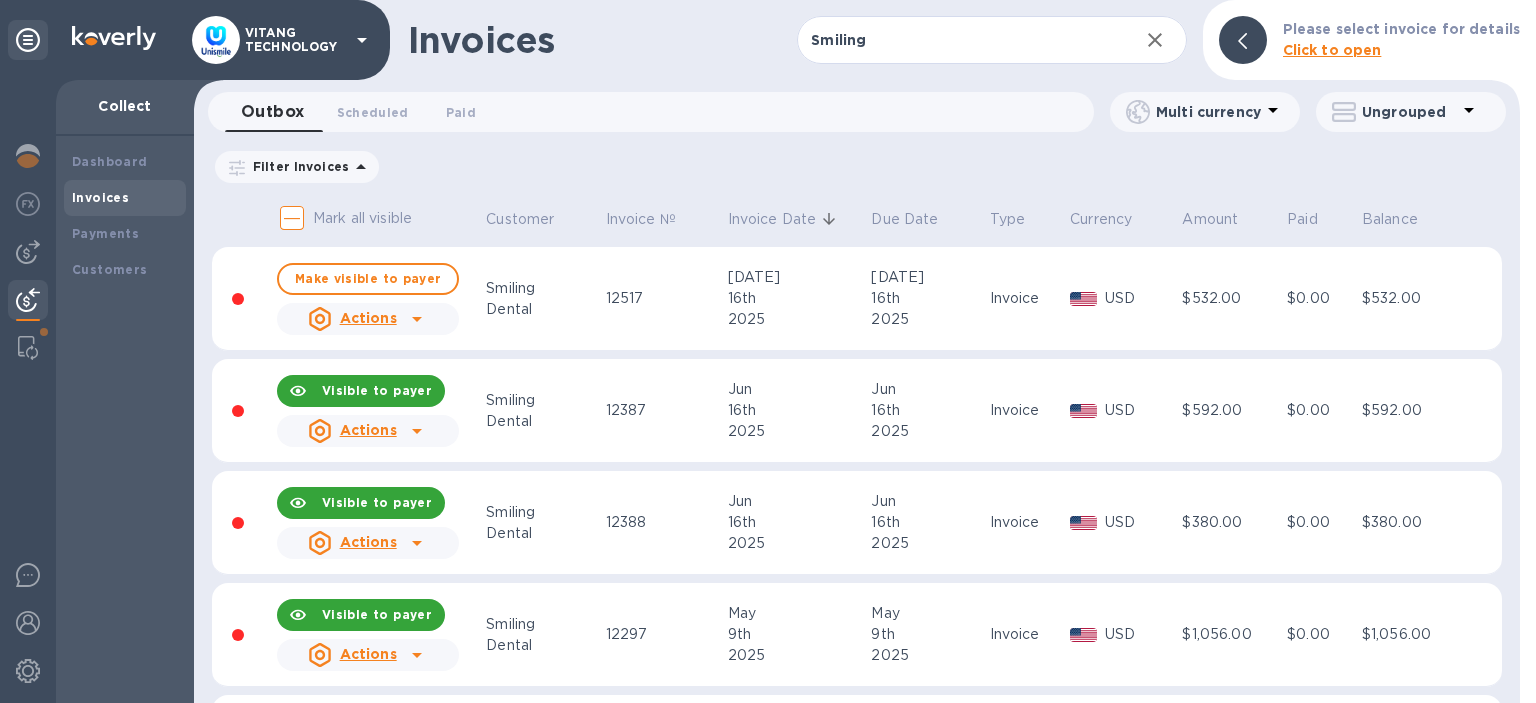 checkbox on "true" 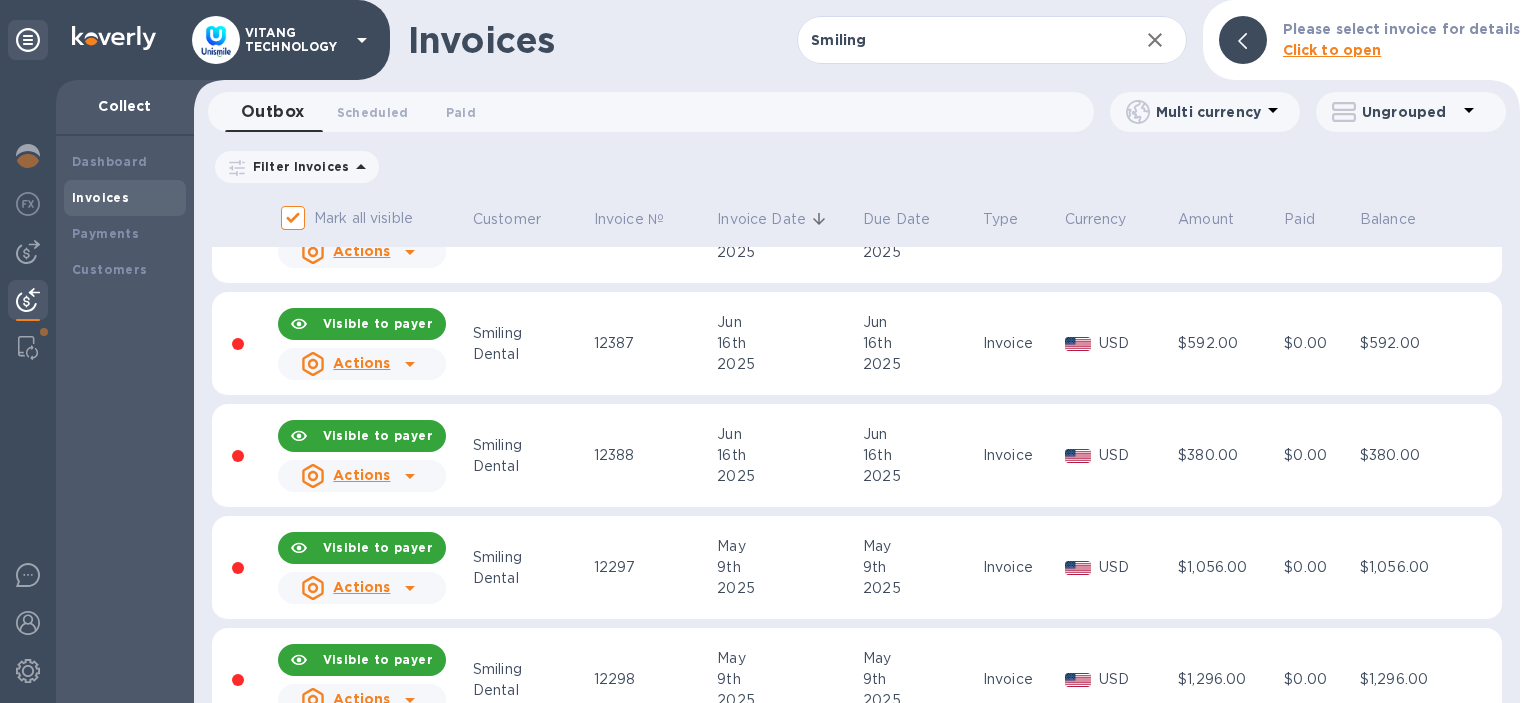 scroll, scrollTop: 0, scrollLeft: 0, axis: both 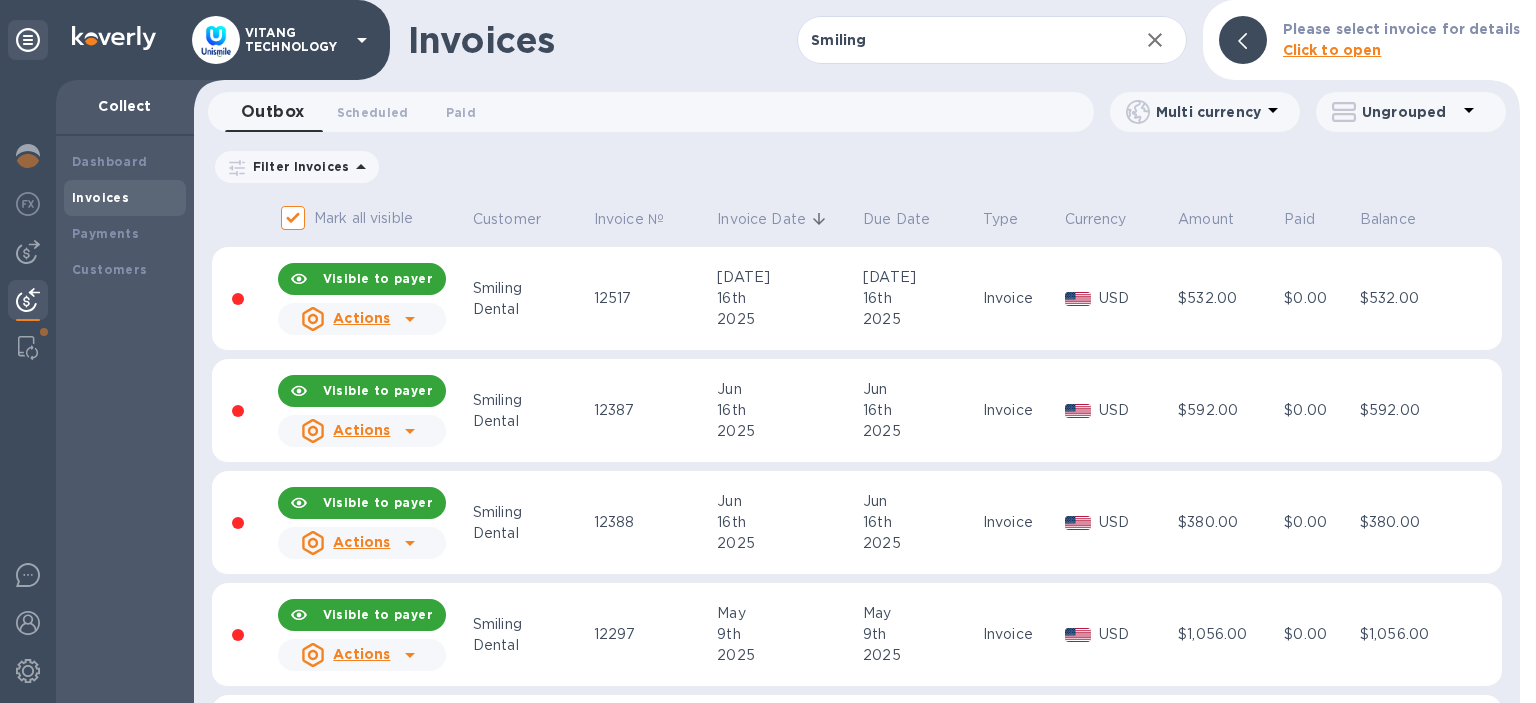 click 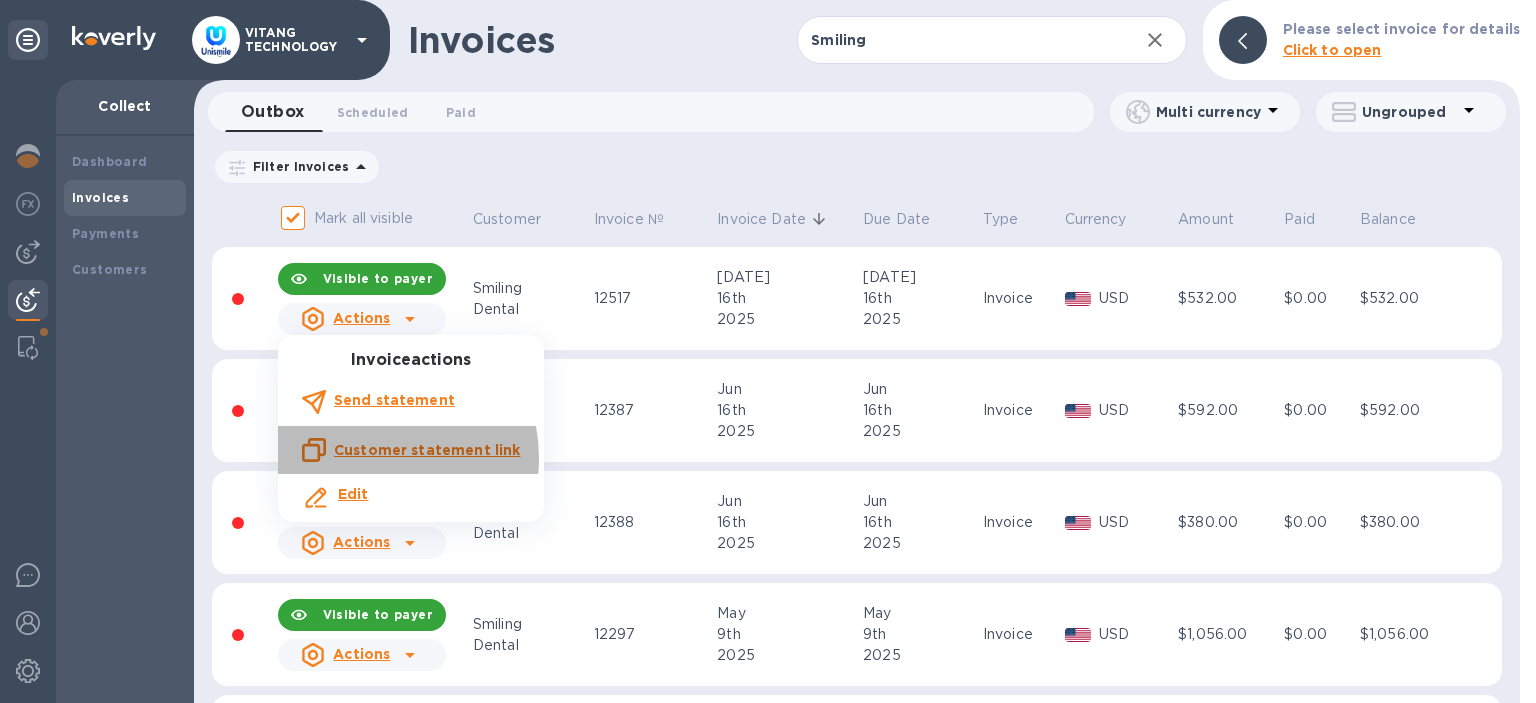 click on "Customer statement link" at bounding box center [427, 450] 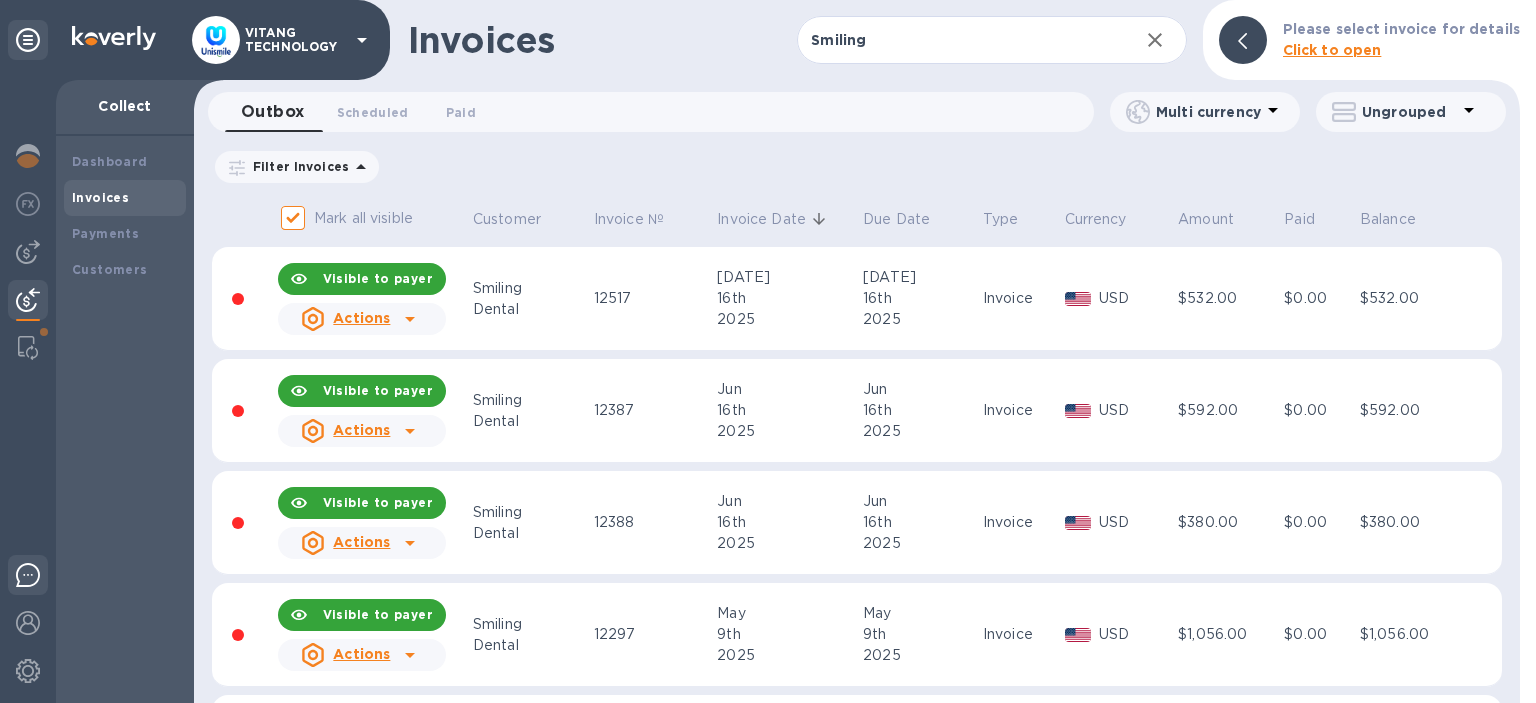 click at bounding box center (28, 575) 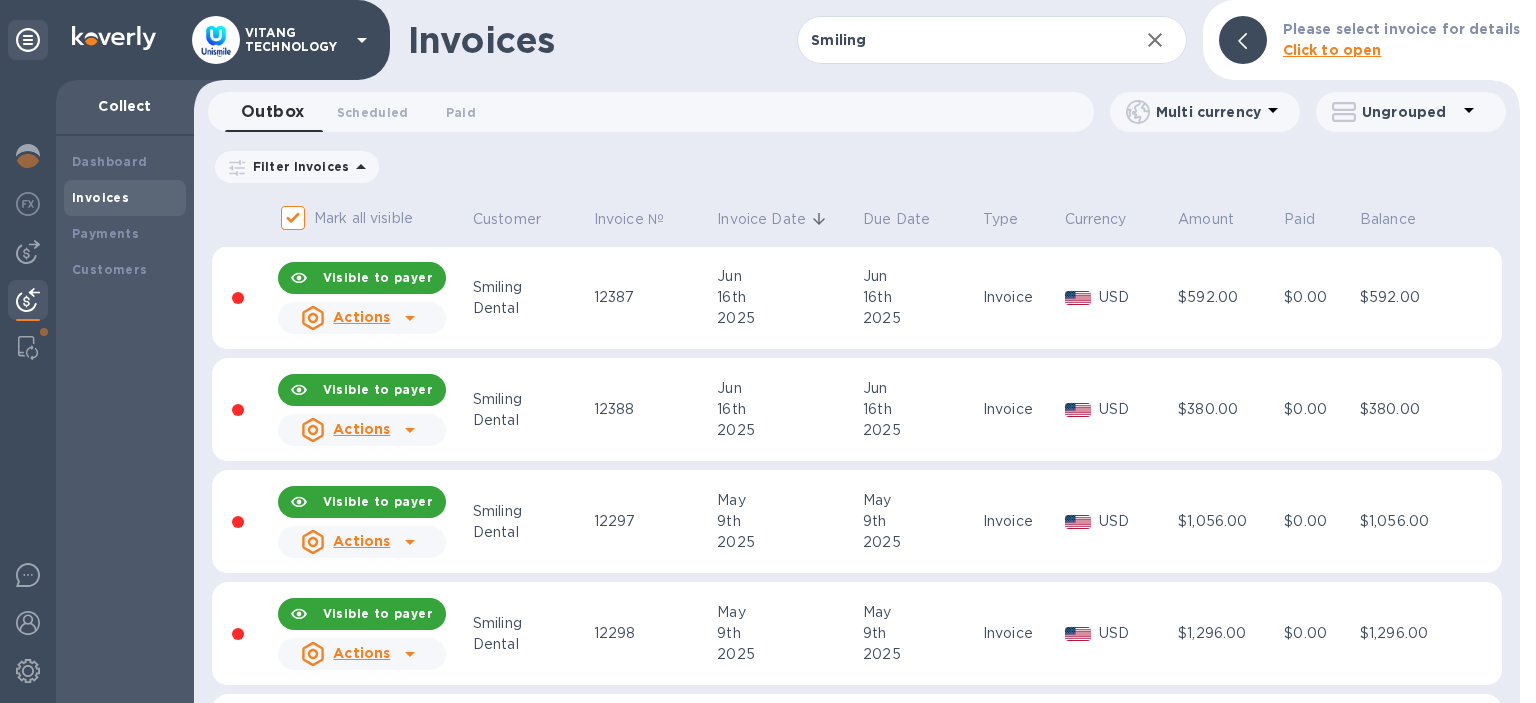 scroll, scrollTop: 0, scrollLeft: 0, axis: both 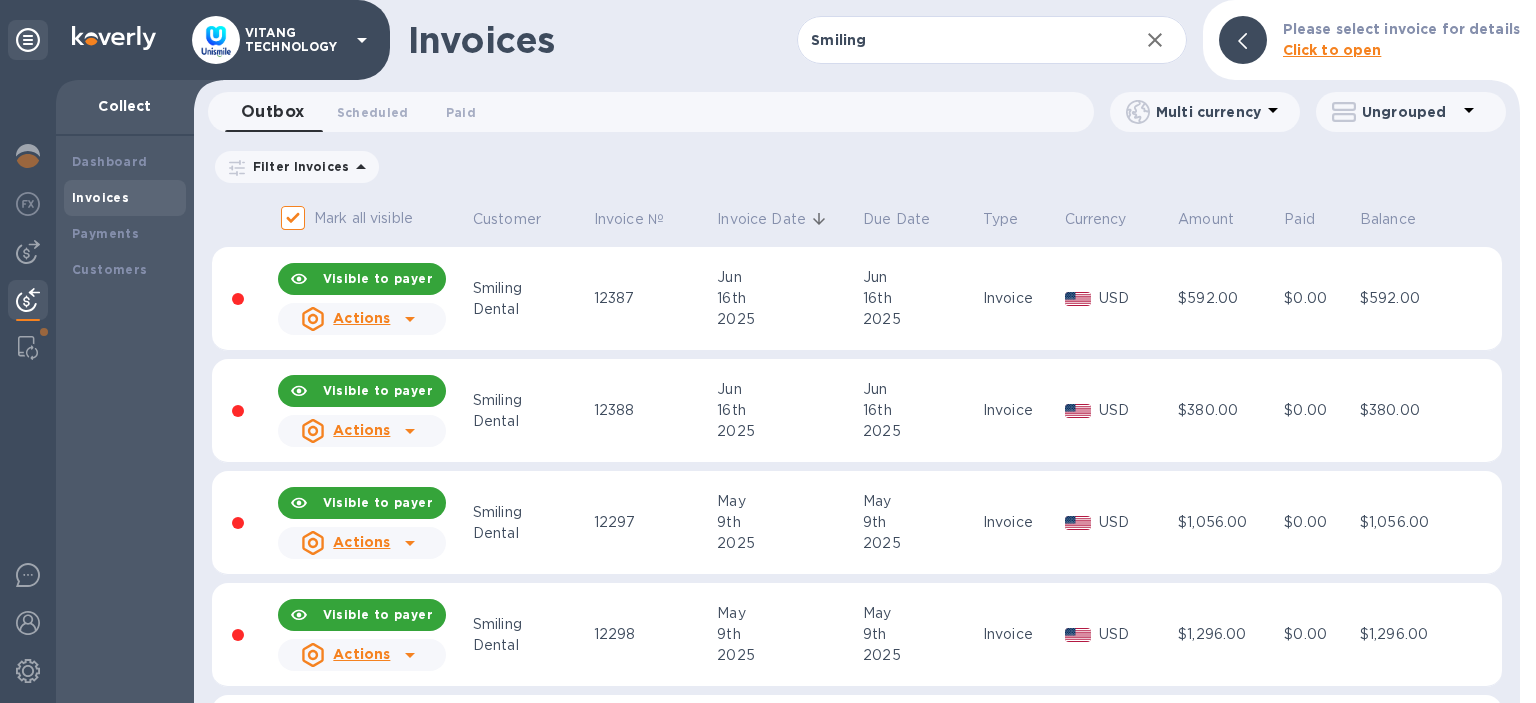 click on "Filter Invoices Amount   Paid   Balance" at bounding box center [857, 167] 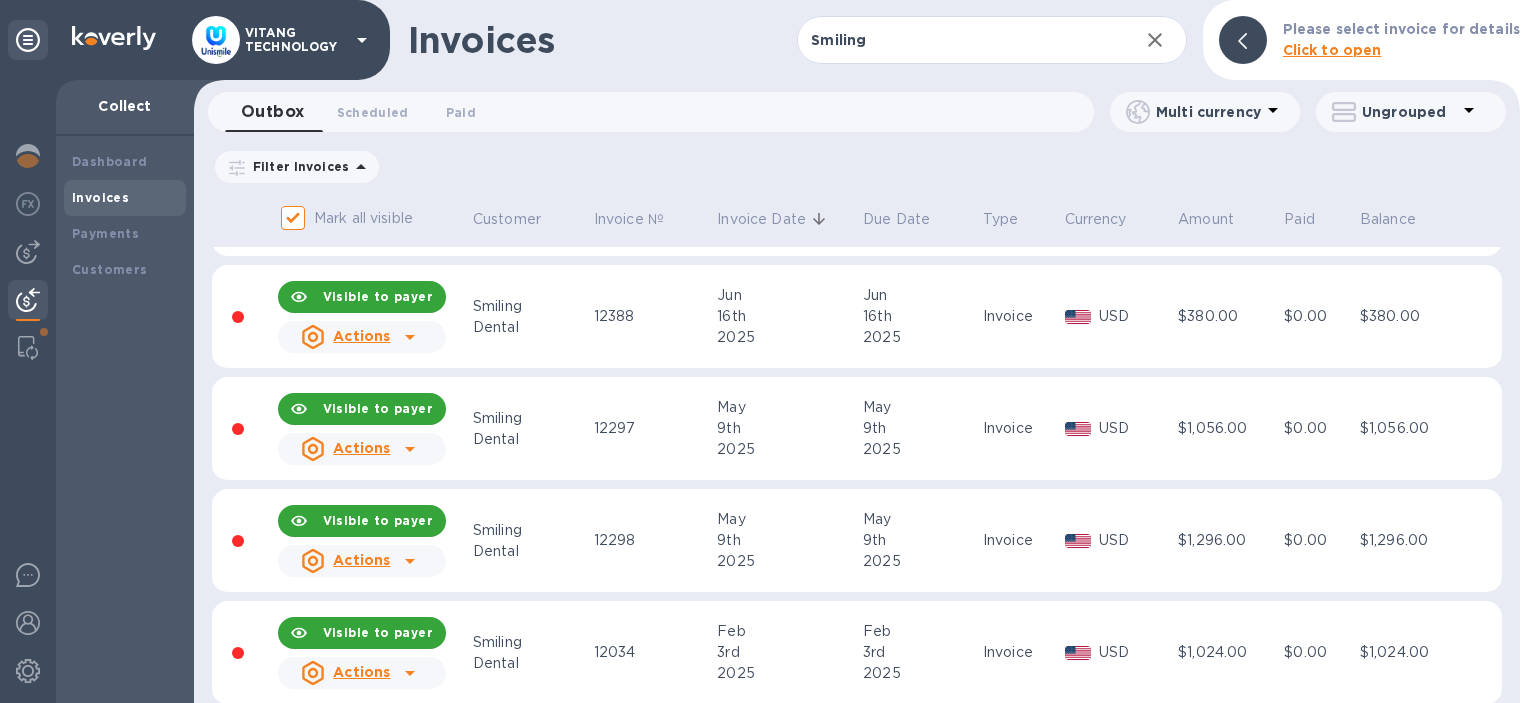 scroll, scrollTop: 122, scrollLeft: 0, axis: vertical 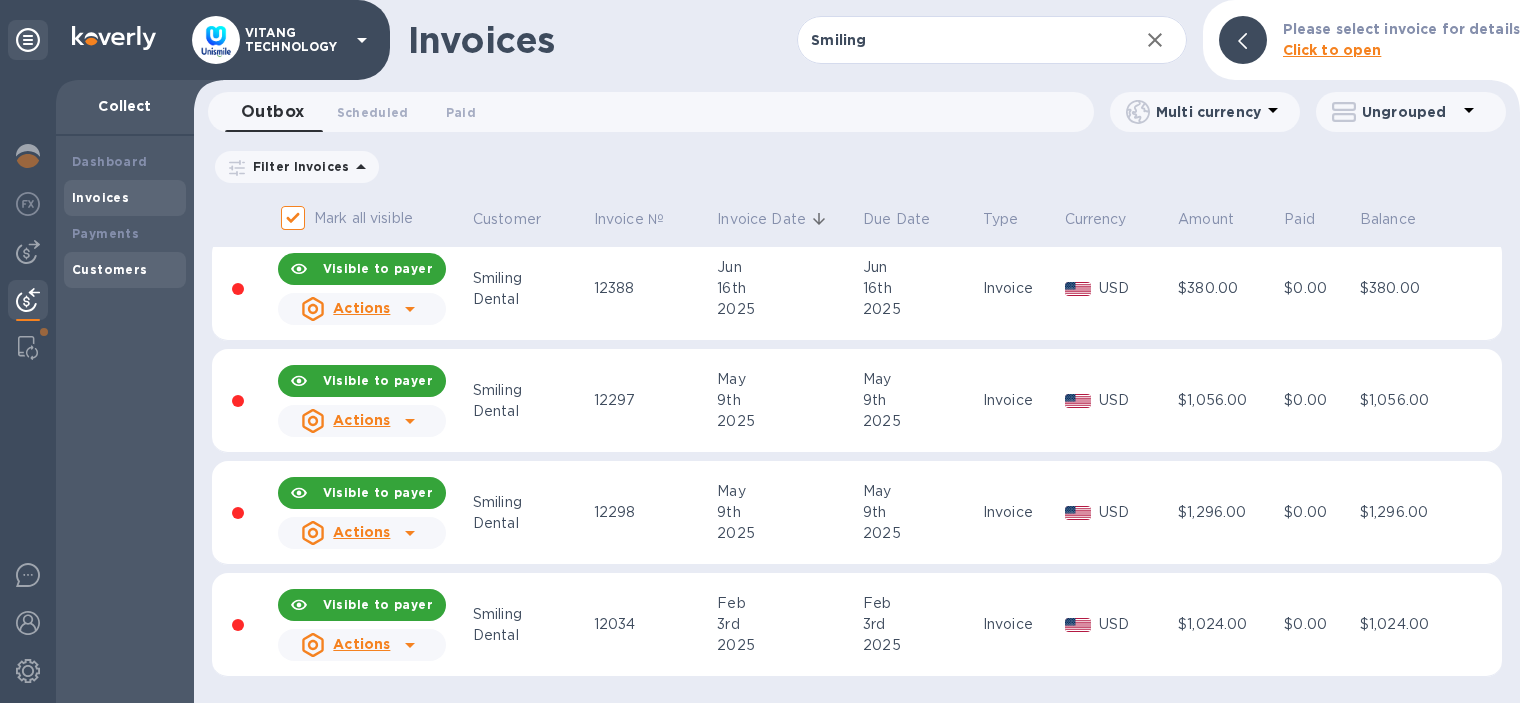 click on "Customers" at bounding box center (125, 270) 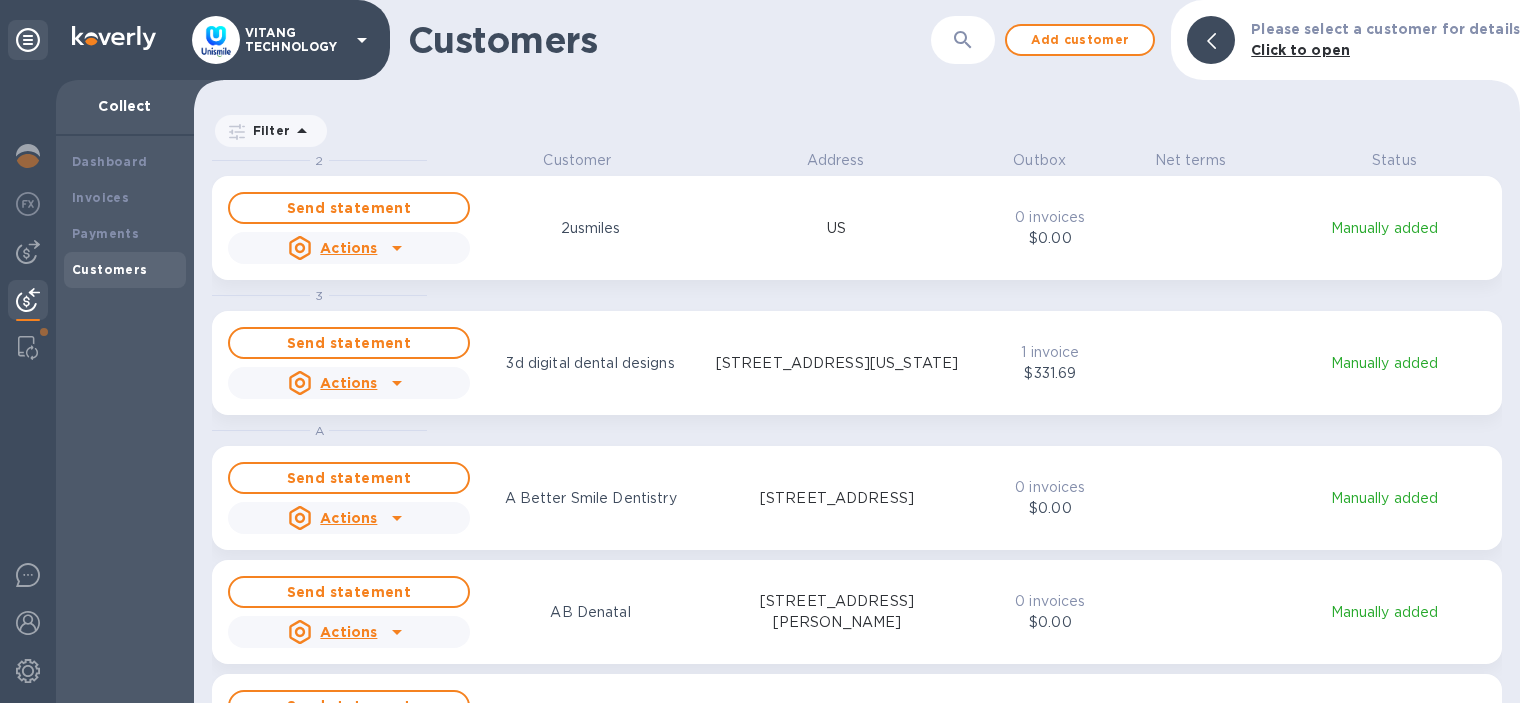 scroll, scrollTop: 1, scrollLeft: 1, axis: both 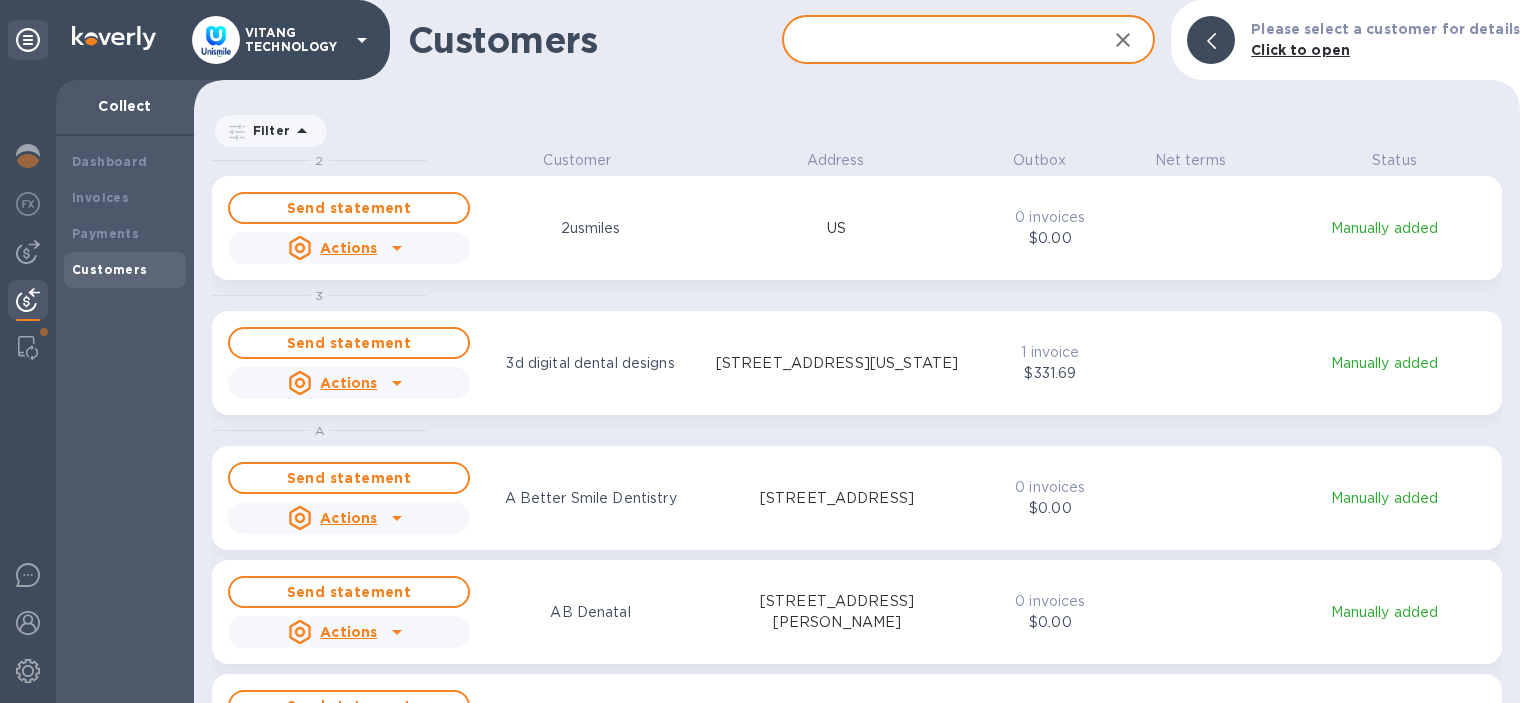 click at bounding box center (937, 40) 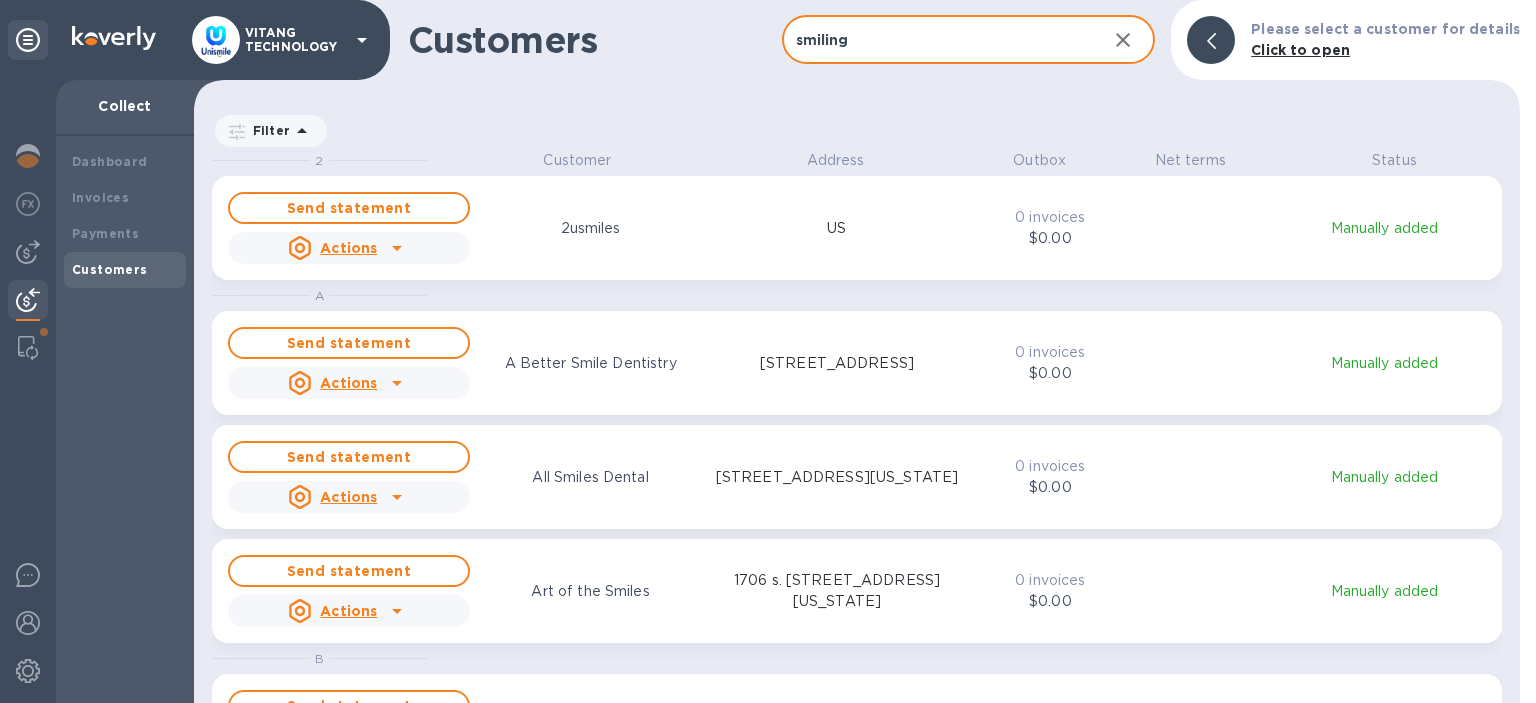 scroll, scrollTop: 1, scrollLeft: 1, axis: both 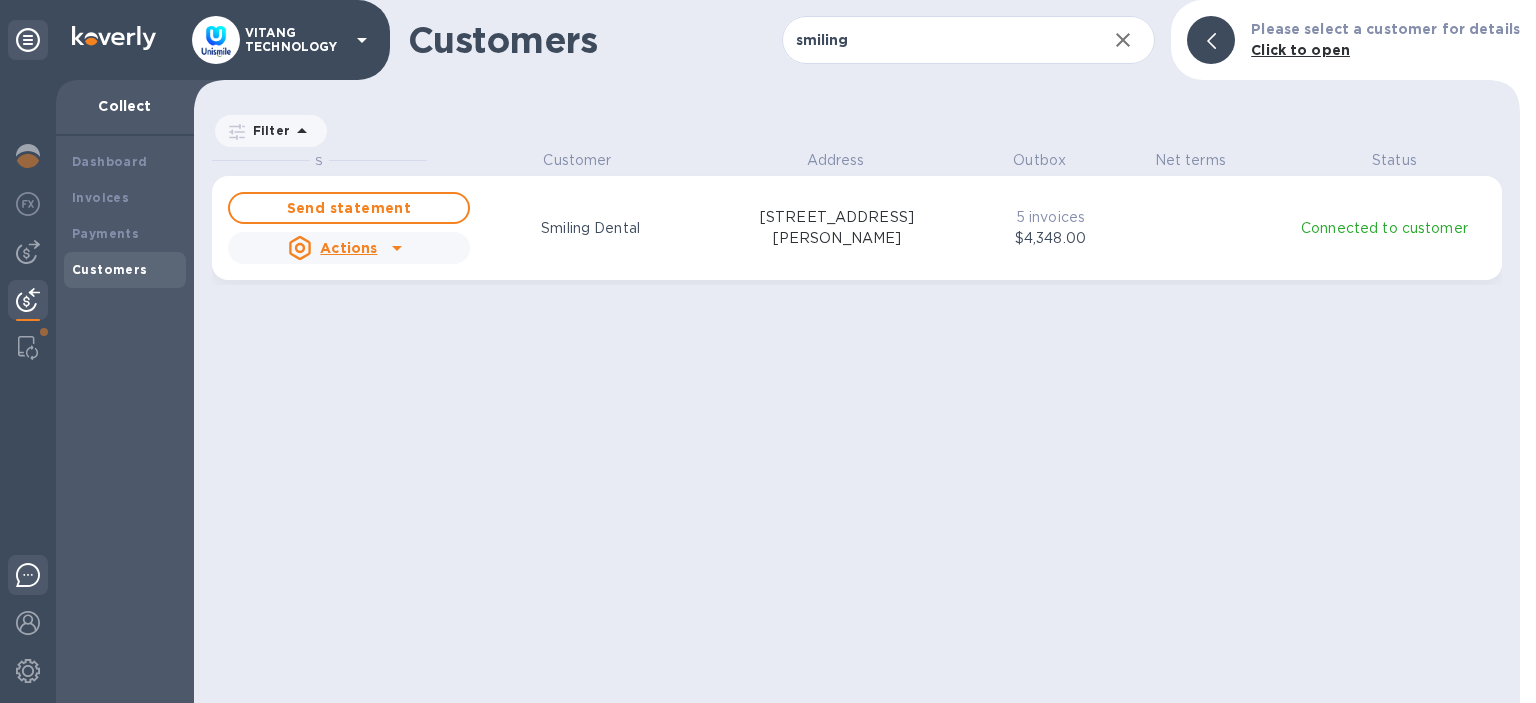 click at bounding box center (28, 575) 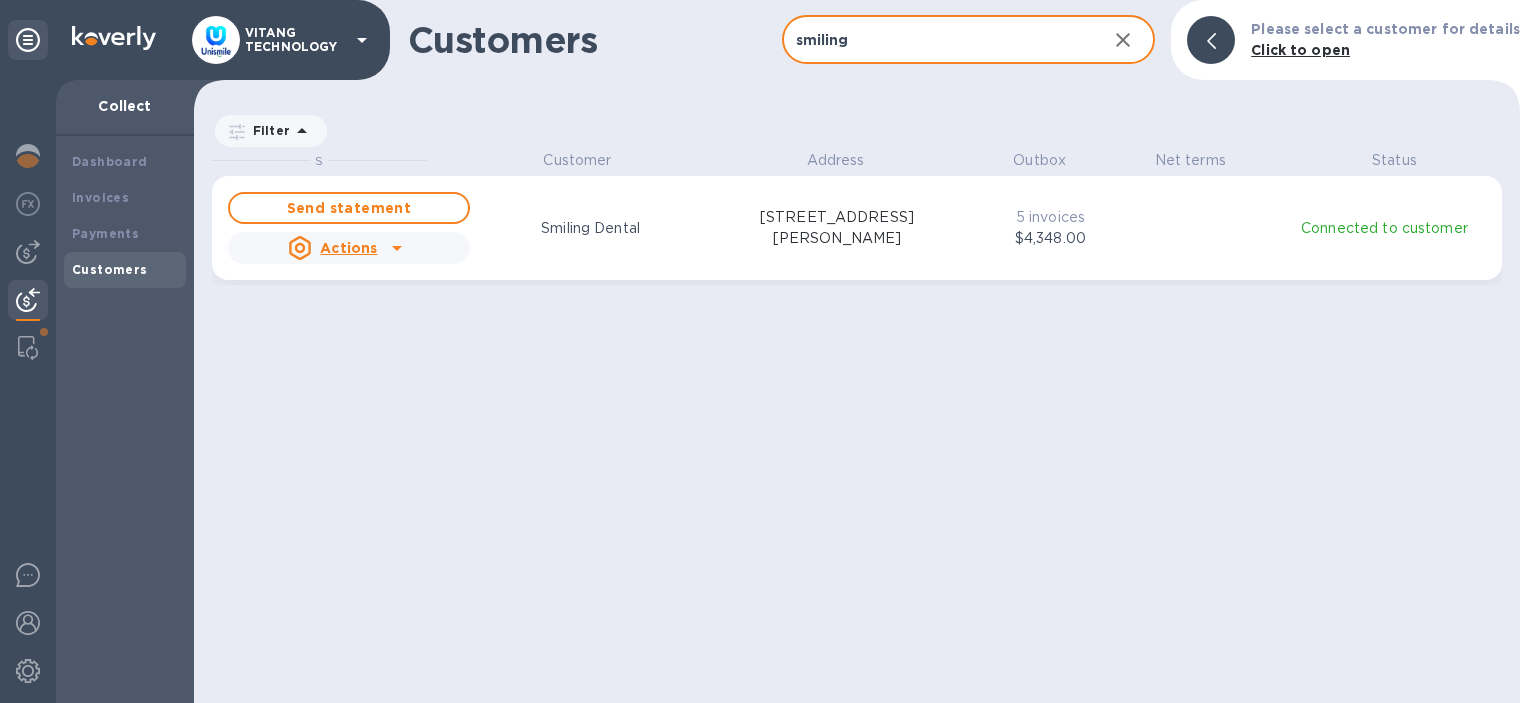 click on "smiling" at bounding box center (937, 40) 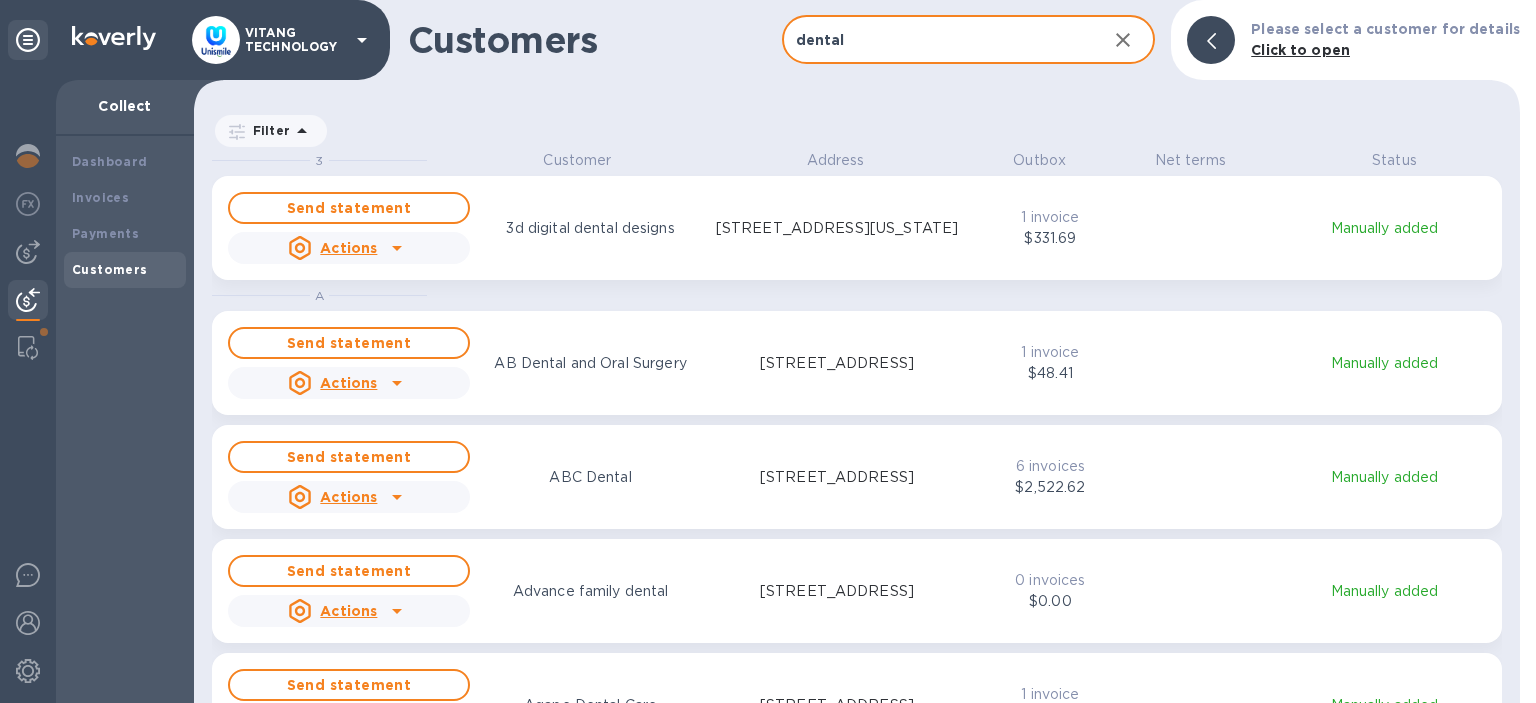 scroll, scrollTop: 1, scrollLeft: 1, axis: both 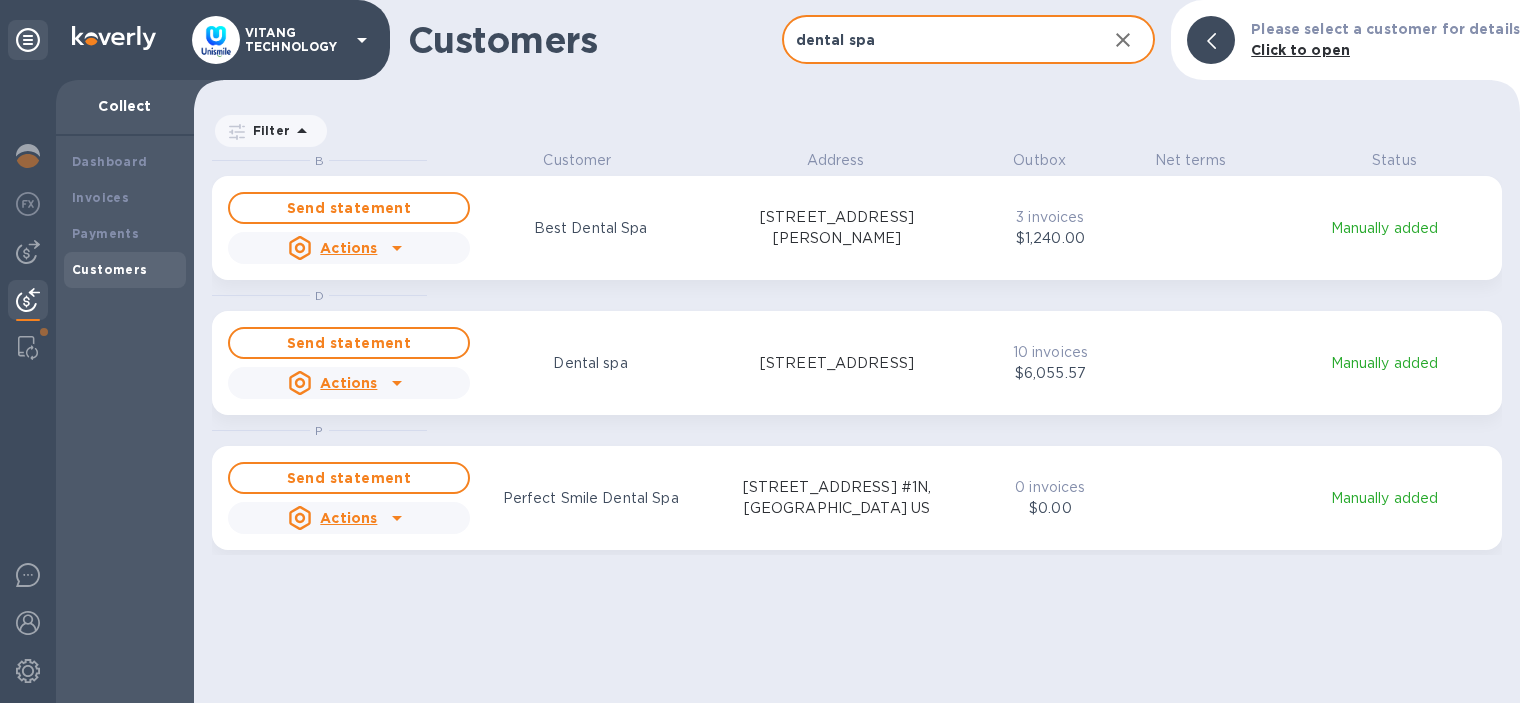 click on "dental spa" at bounding box center [937, 40] 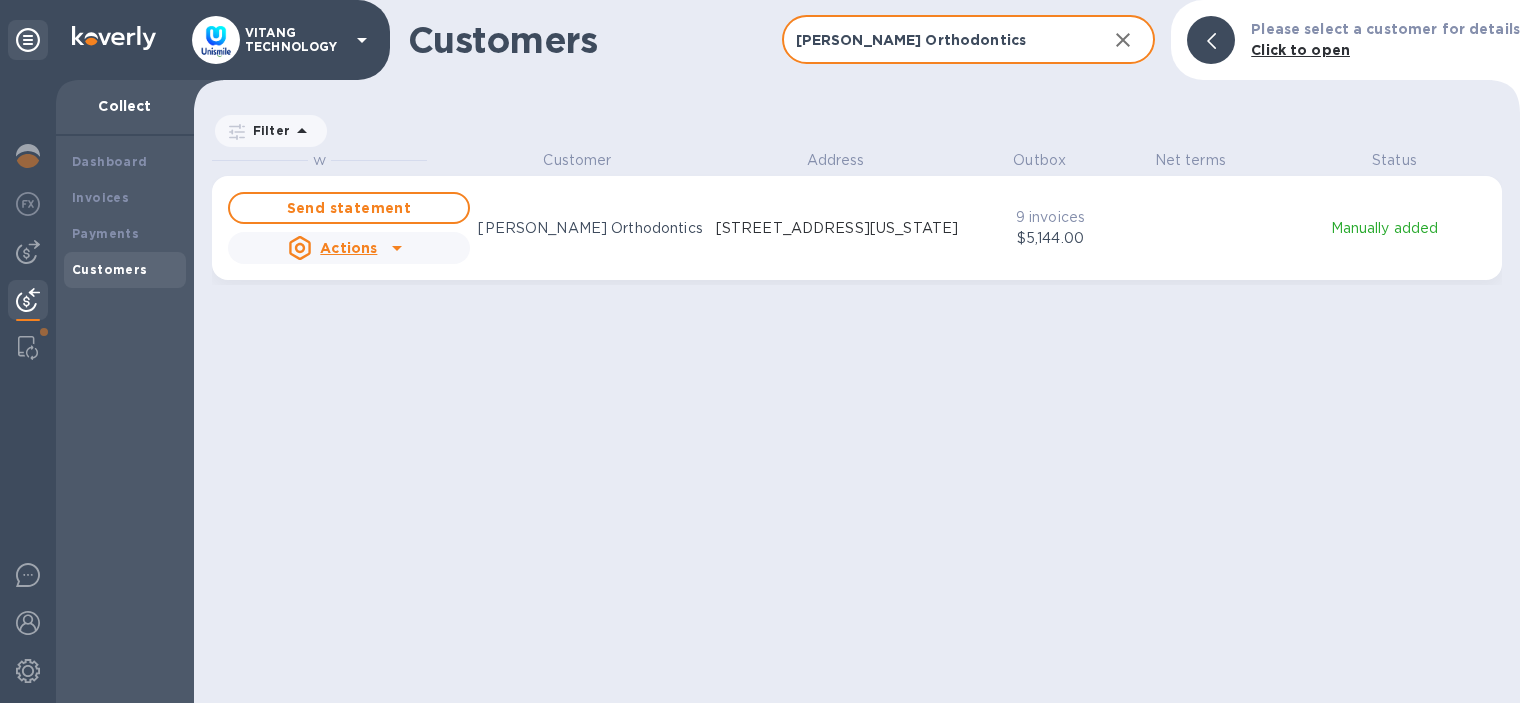 scroll, scrollTop: 1, scrollLeft: 1, axis: both 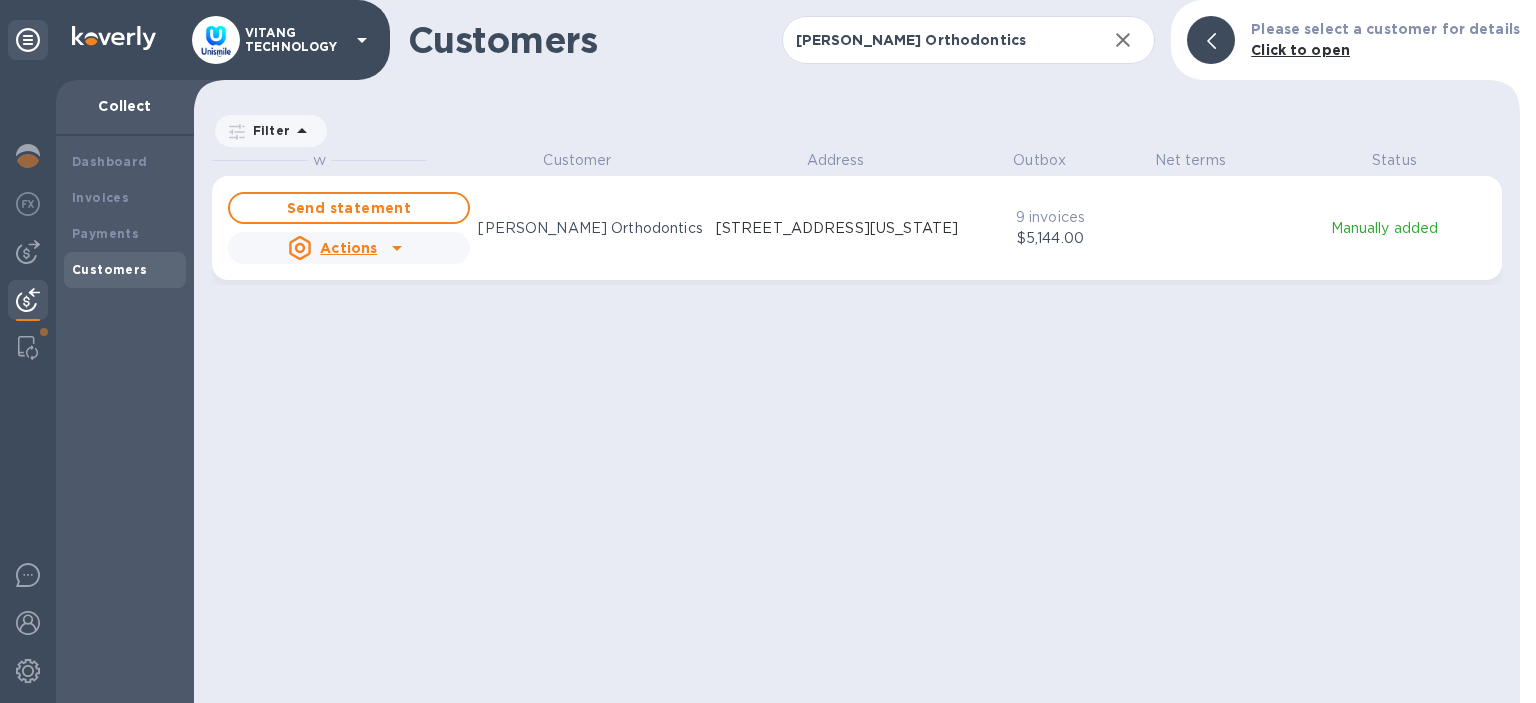 click on "W Customer Address Outbox Net terms Status Send statement Actions Wendy Chen Orthodontics 5209 Heritage Ave, Ste 100, Colleyville,   Texas 76034 US 9 invoices $5,144.00 Manually added" at bounding box center (866, 426) 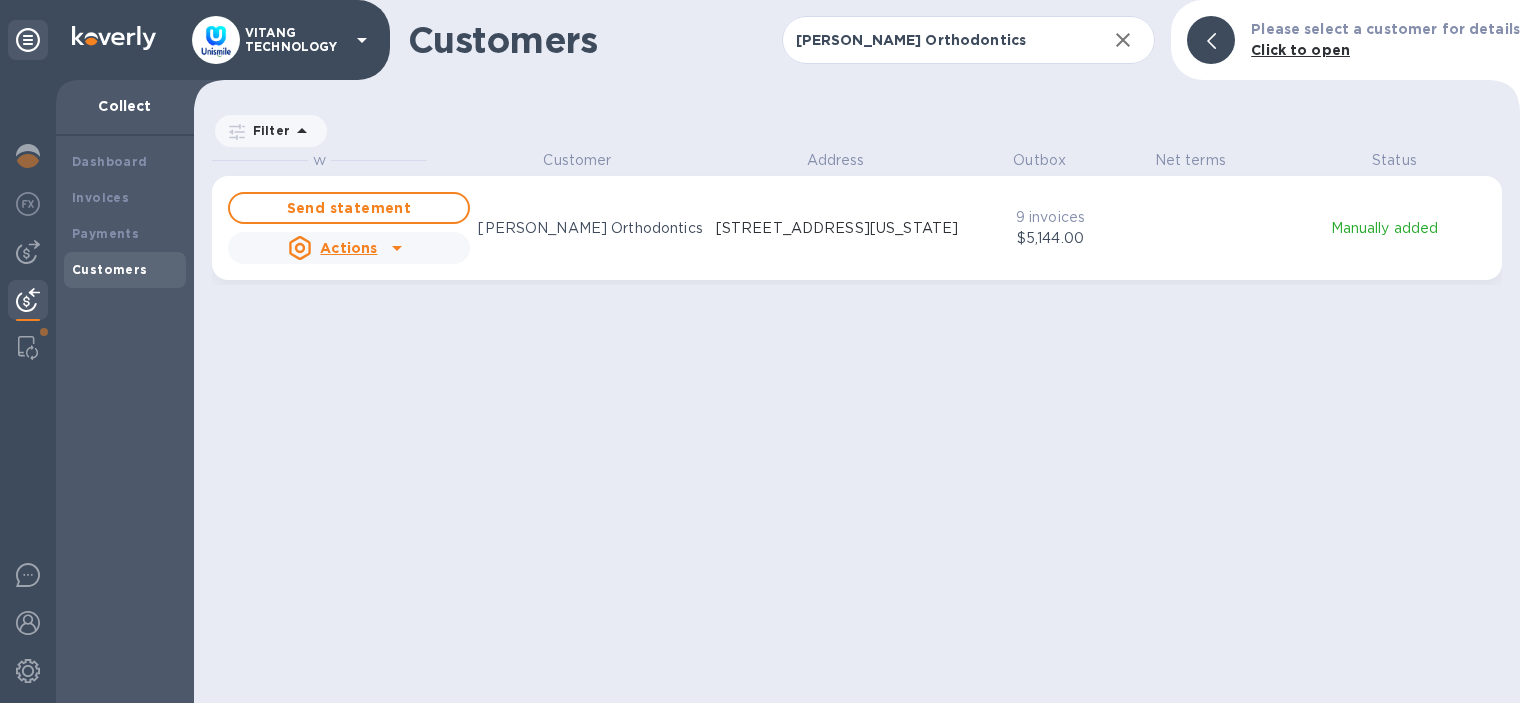 click on "W Customer Address Outbox Net terms Status Send statement Actions Wendy Chen Orthodontics 5209 Heritage Ave, Ste 100, Colleyville,   Texas 76034 US 9 invoices $5,144.00 Manually added" at bounding box center (866, 426) 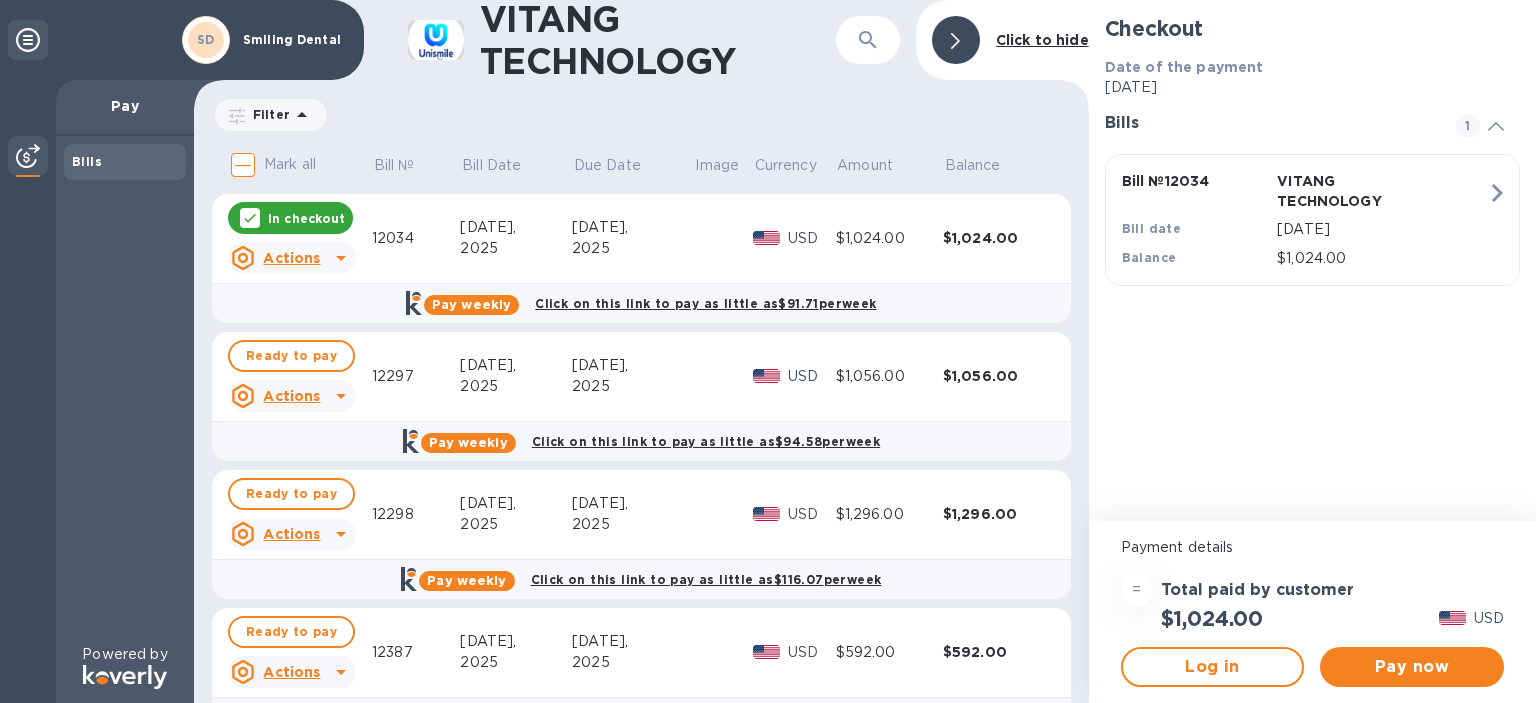 scroll, scrollTop: 0, scrollLeft: 0, axis: both 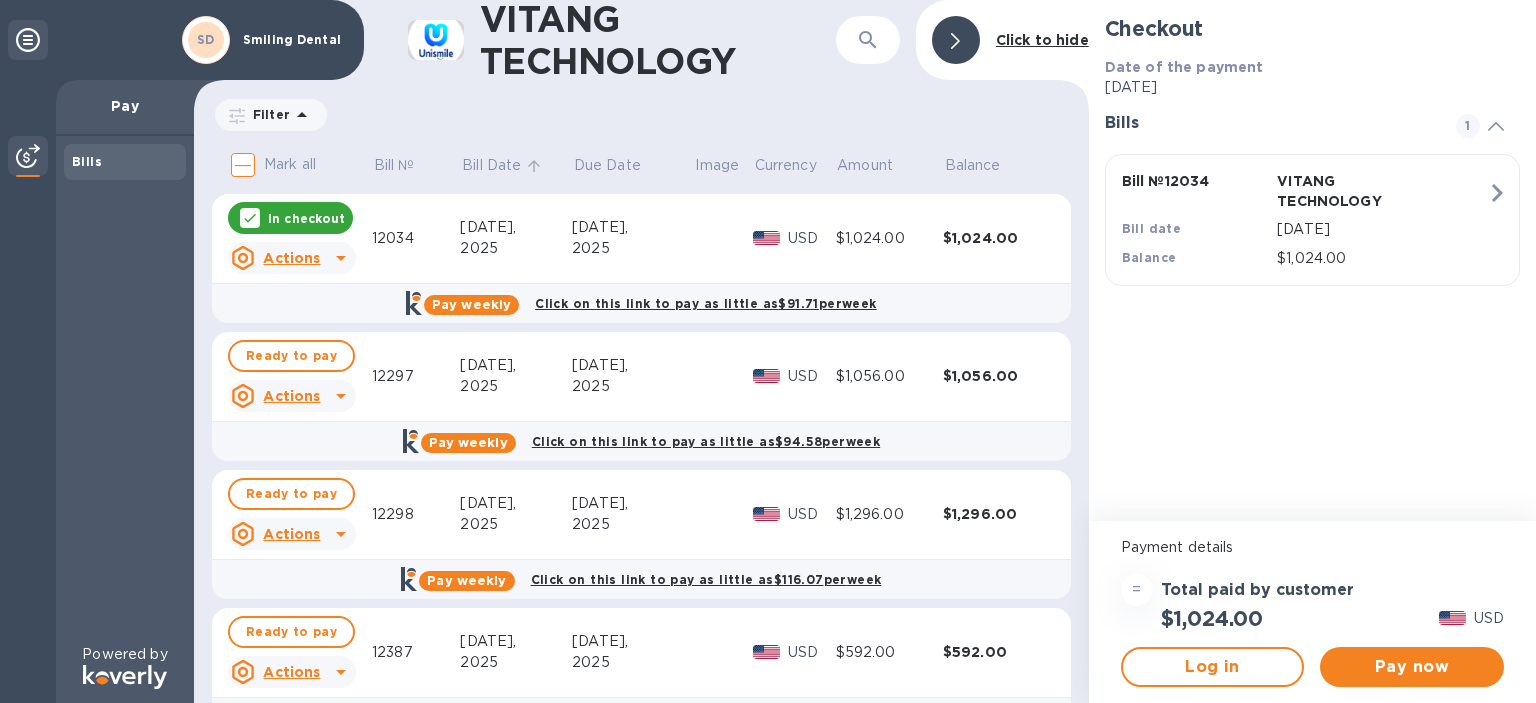 click on "Bill Date" at bounding box center (491, 165) 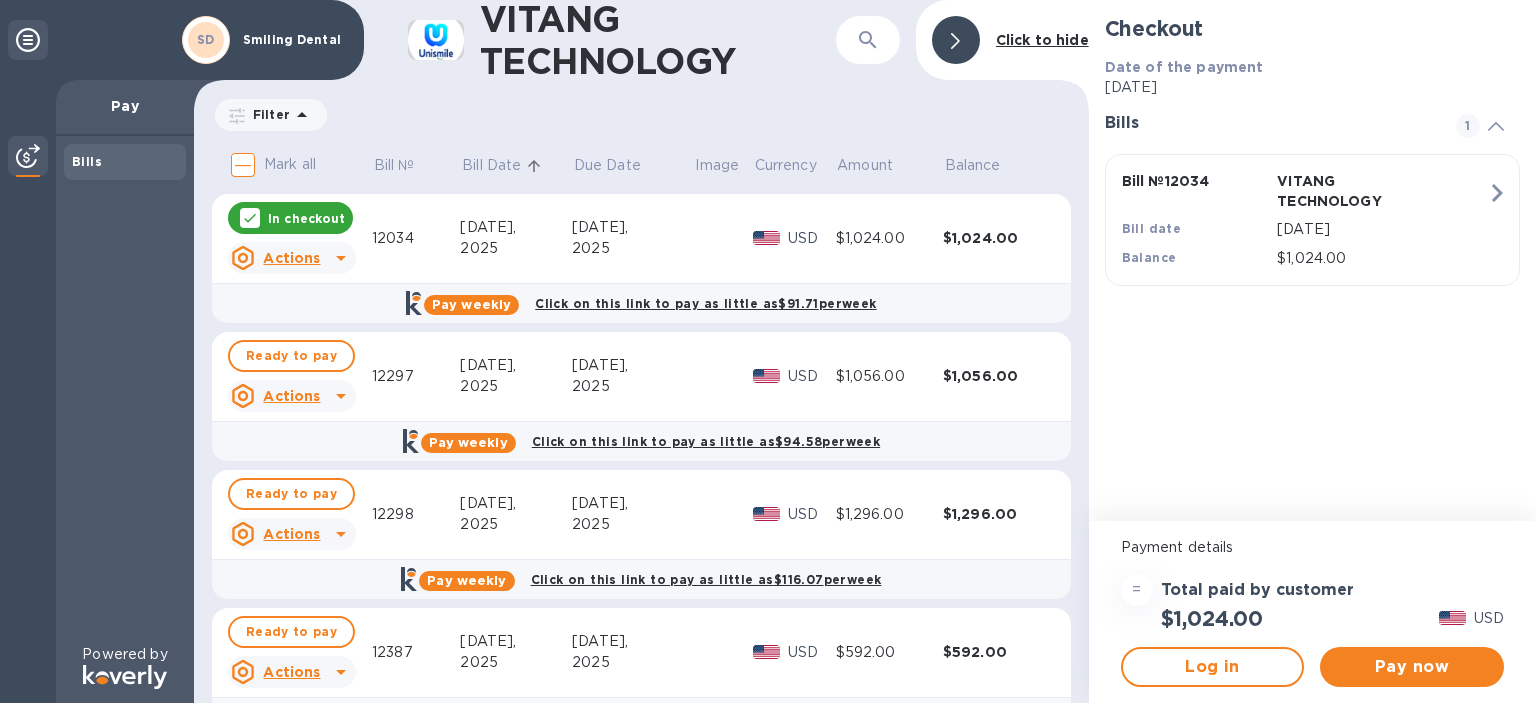 click 